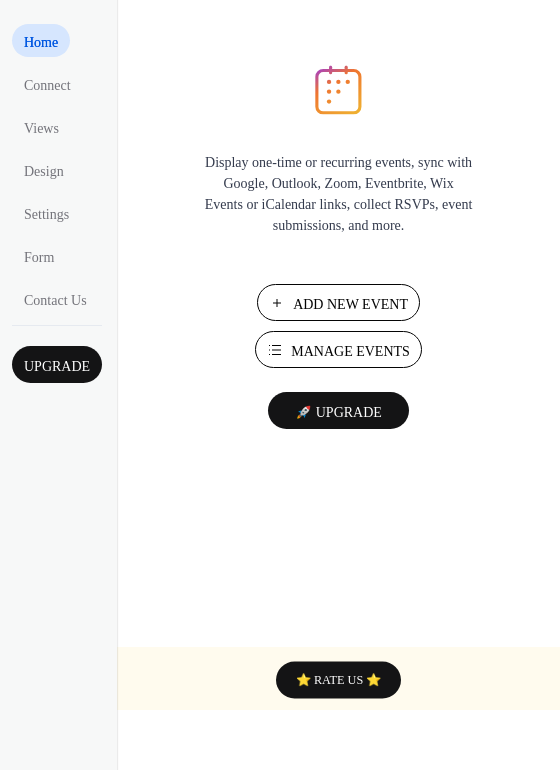scroll, scrollTop: 0, scrollLeft: 0, axis: both 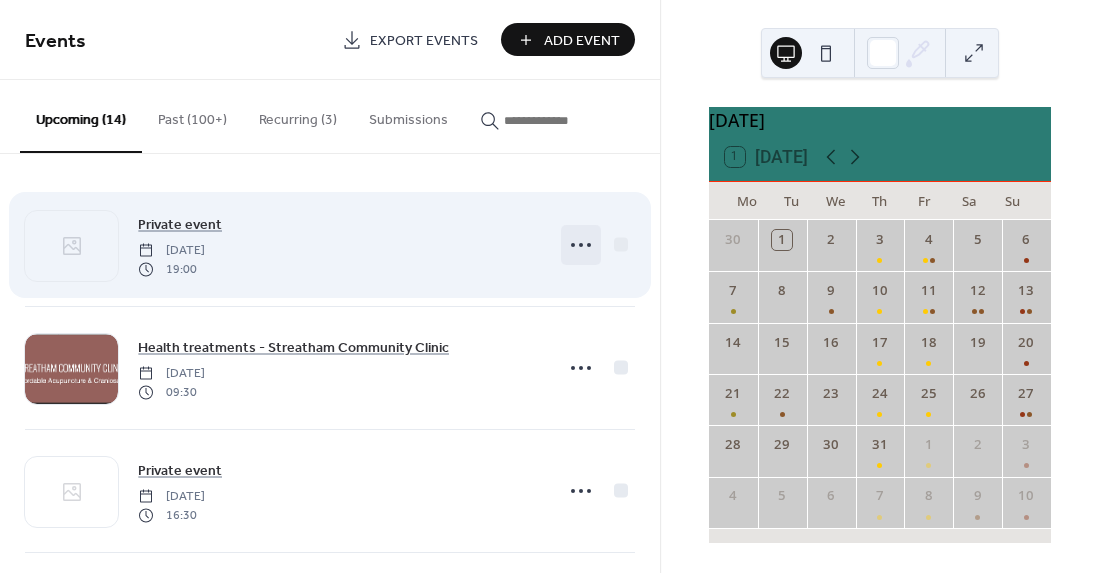 click 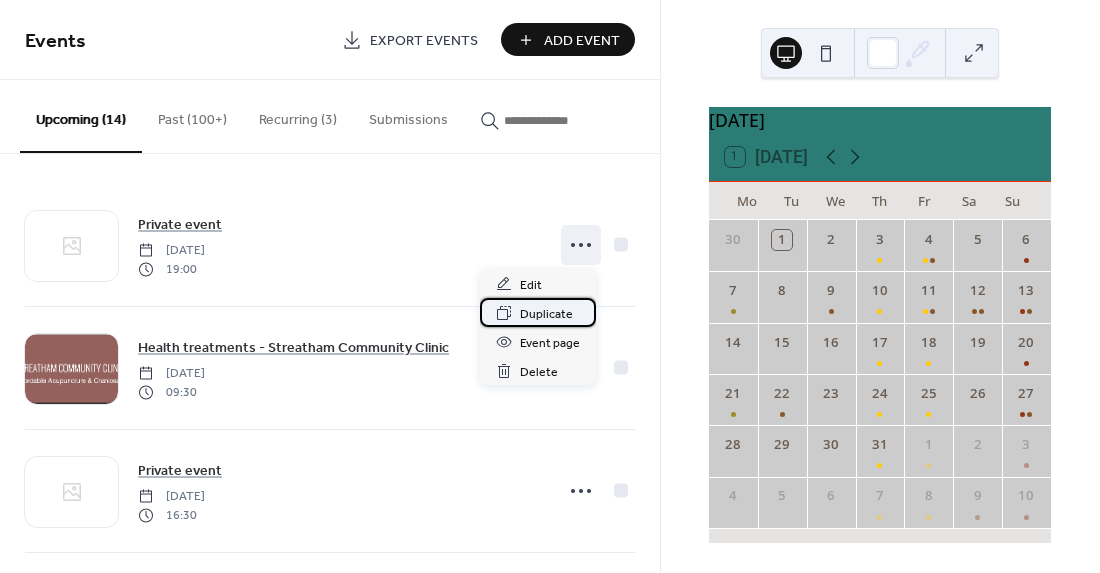 click on "Duplicate" at bounding box center (546, 314) 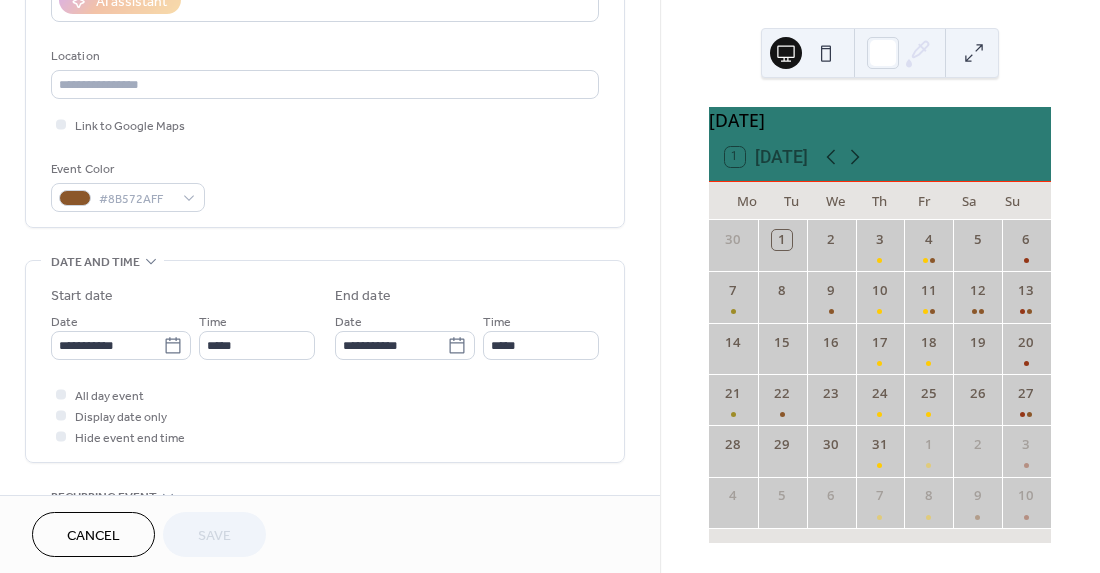 scroll, scrollTop: 394, scrollLeft: 0, axis: vertical 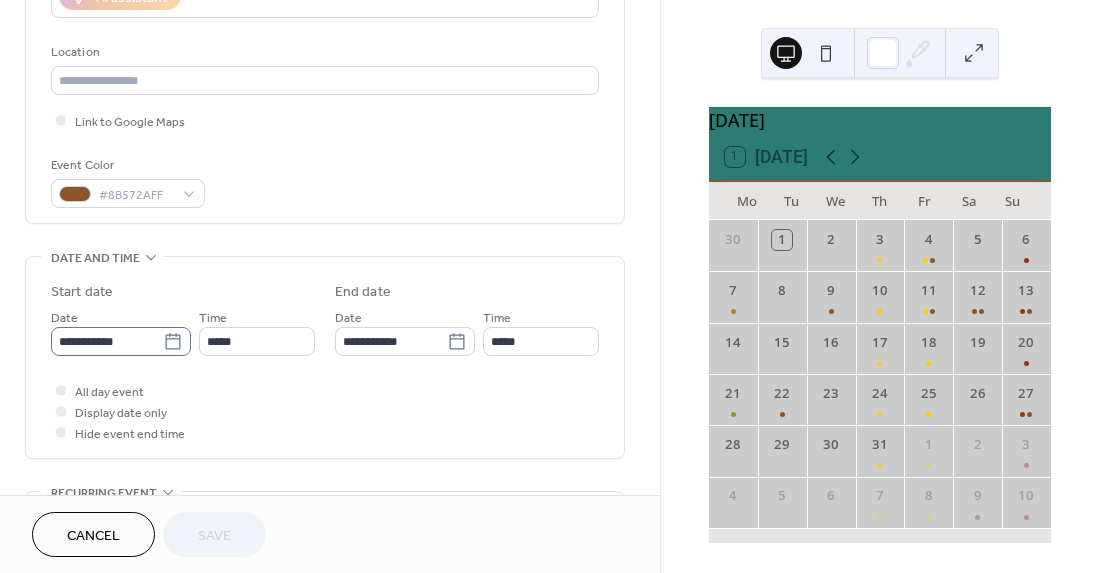 click 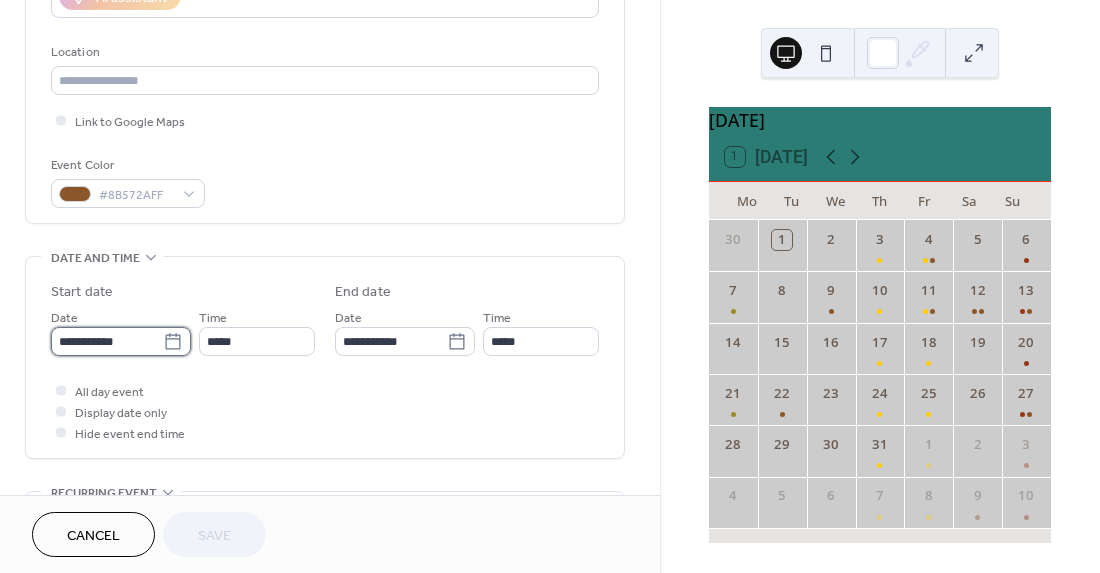 click on "**********" at bounding box center [107, 341] 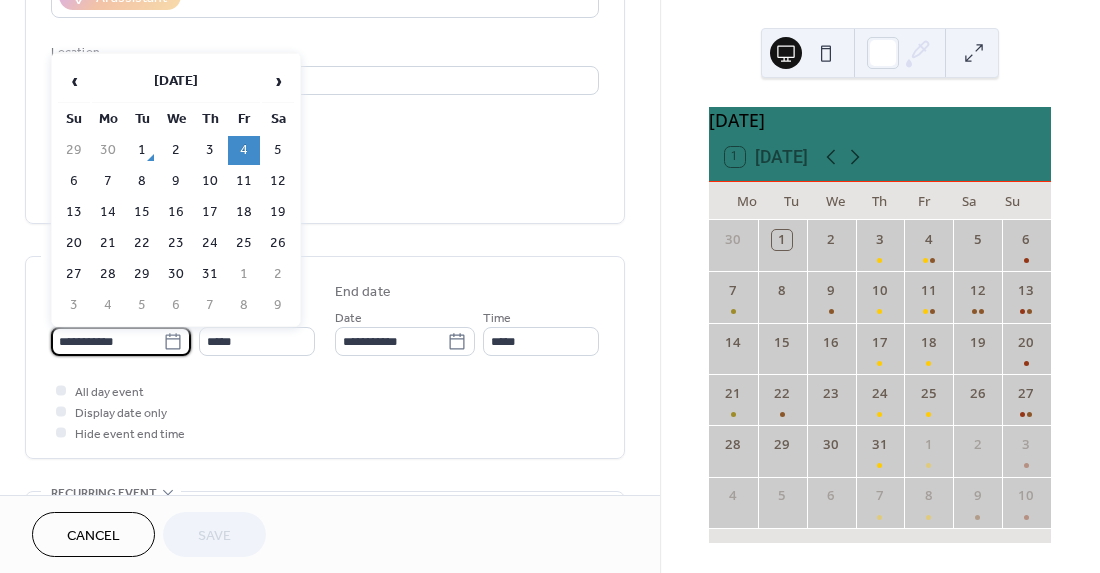 click on "2" at bounding box center (176, 150) 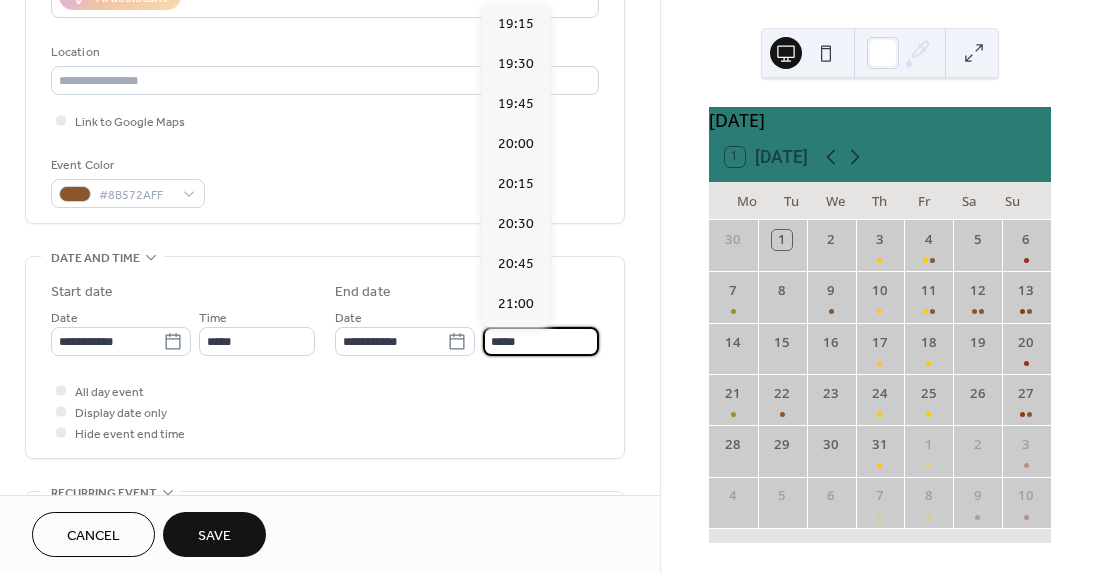 click on "*****" at bounding box center (541, 341) 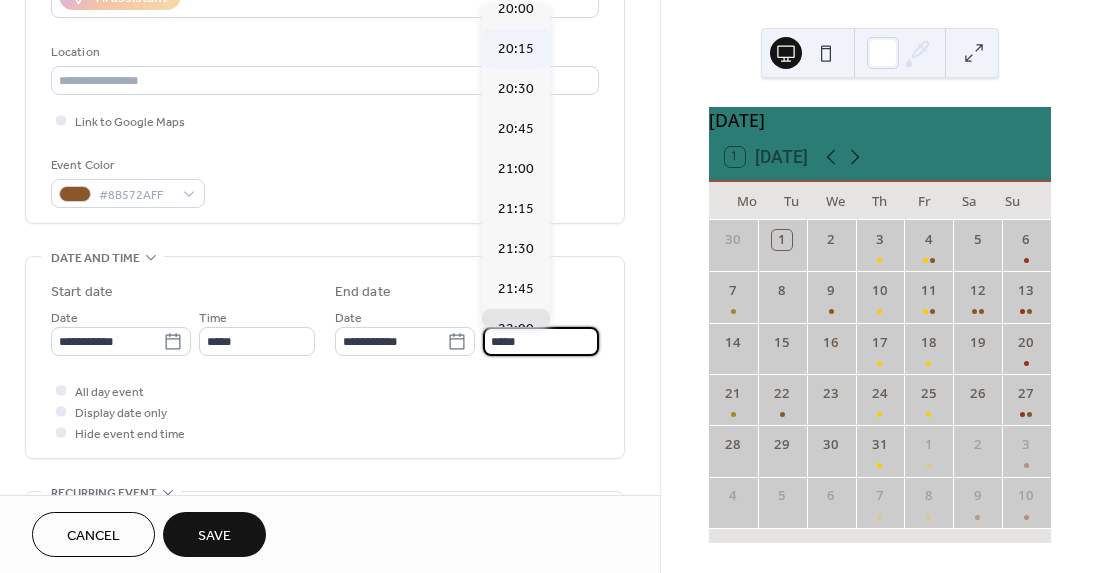 scroll, scrollTop: 132, scrollLeft: 0, axis: vertical 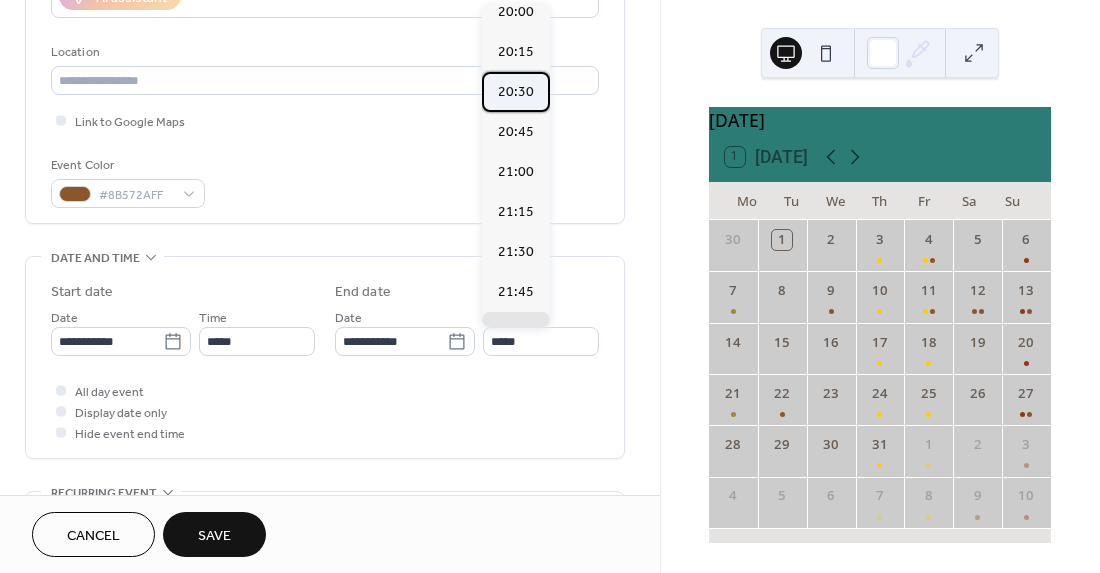 click on "20:30" at bounding box center (516, 92) 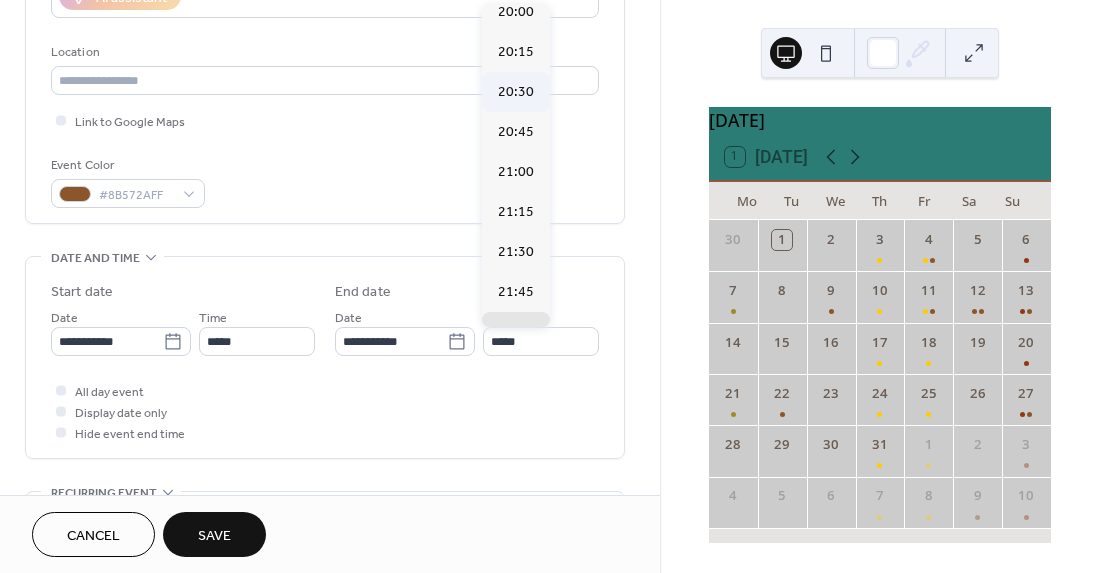 type on "*****" 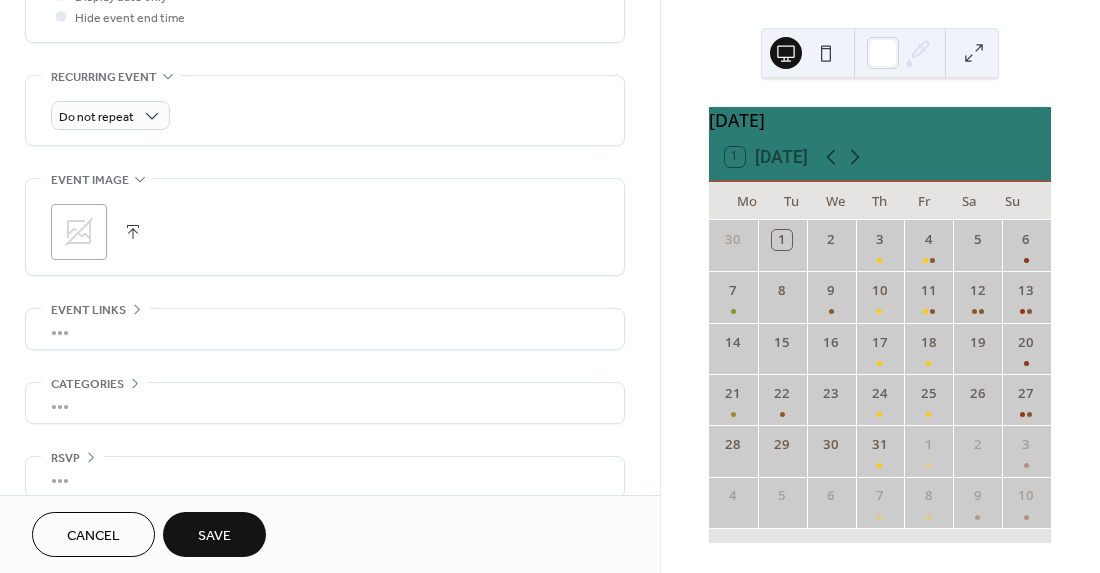 scroll, scrollTop: 833, scrollLeft: 0, axis: vertical 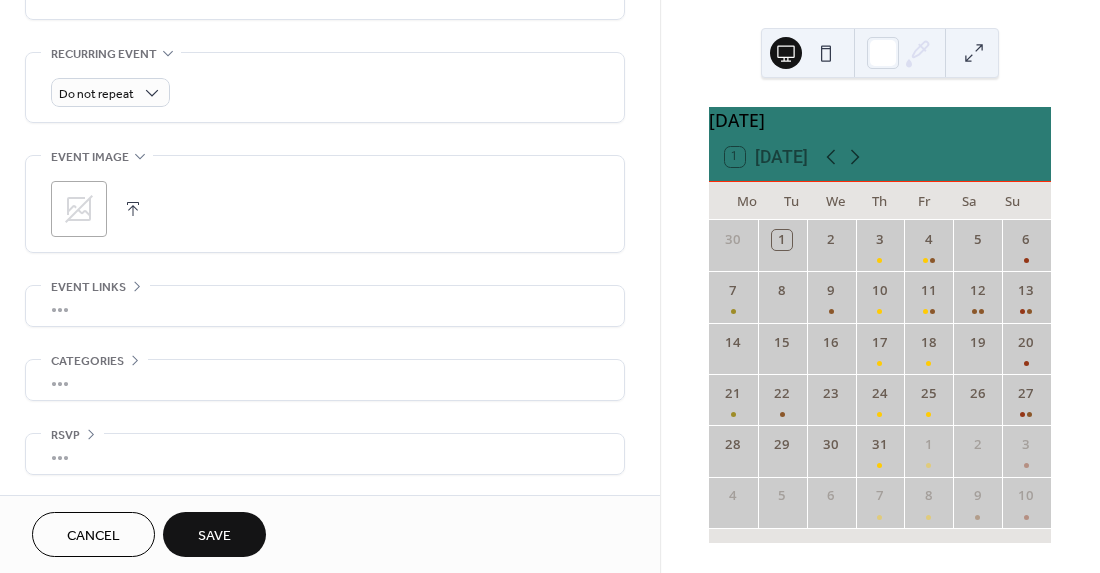 click on "Save" at bounding box center [214, 536] 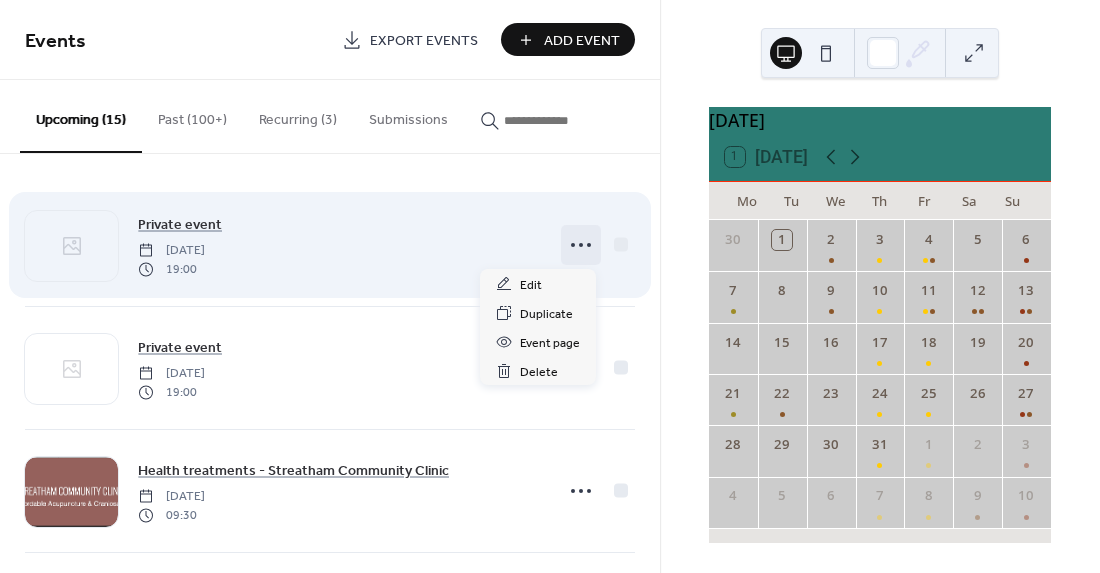 click 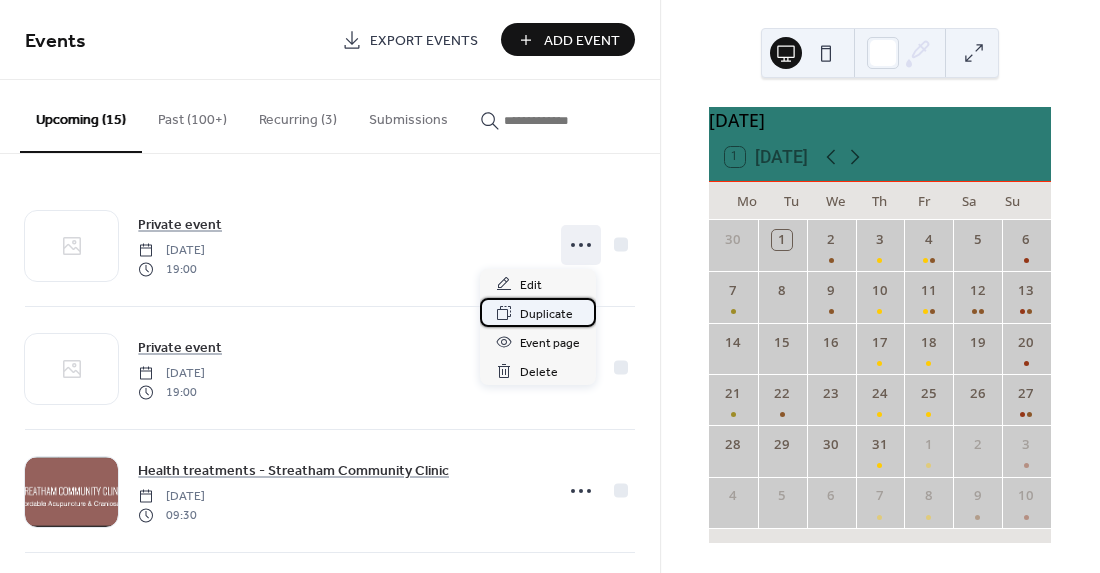 click 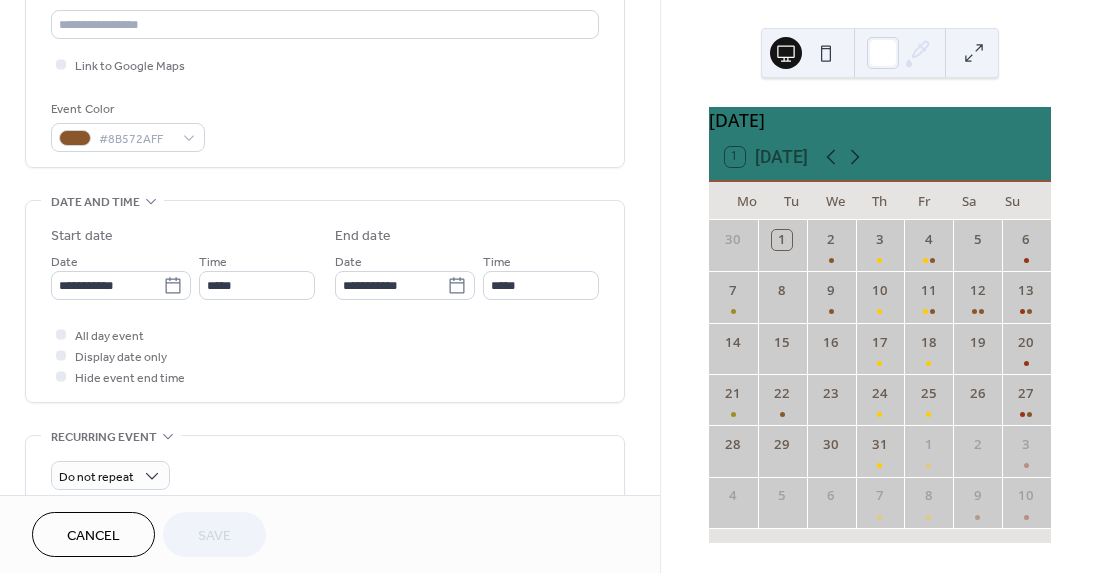scroll, scrollTop: 453, scrollLeft: 0, axis: vertical 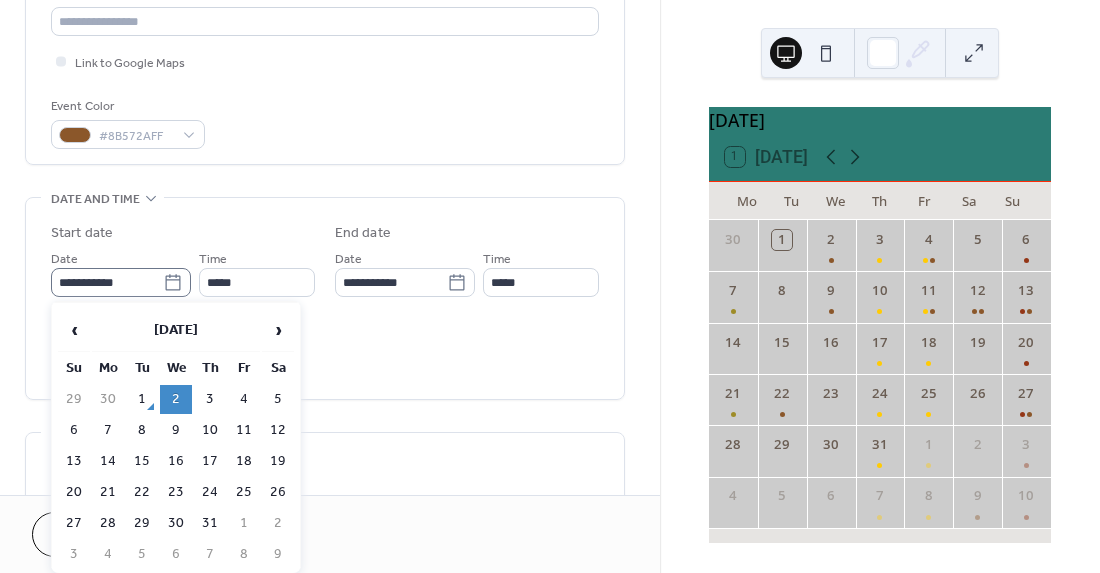 click 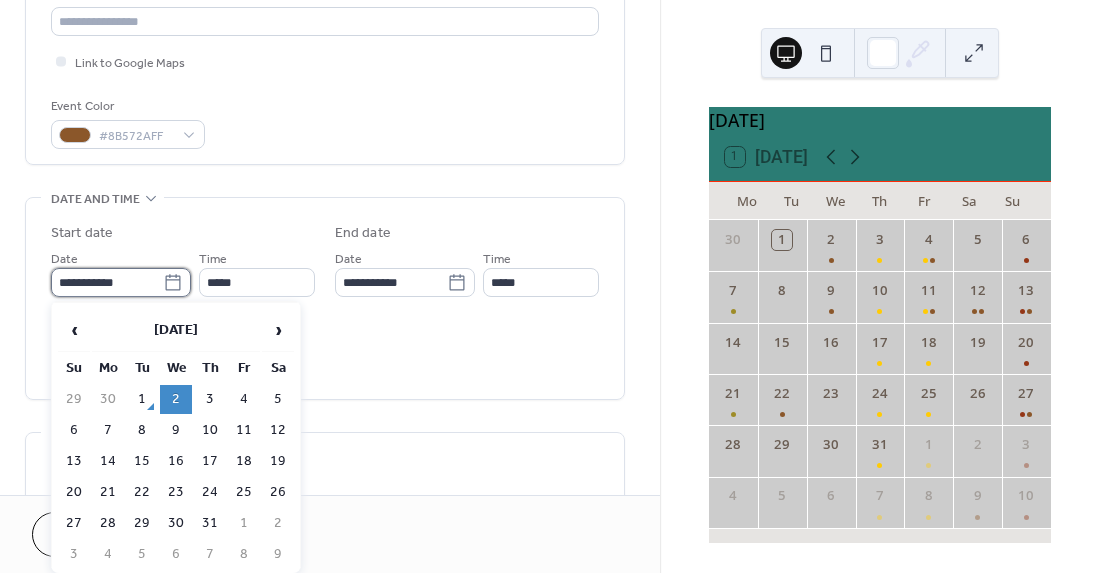 click on "**********" at bounding box center (107, 282) 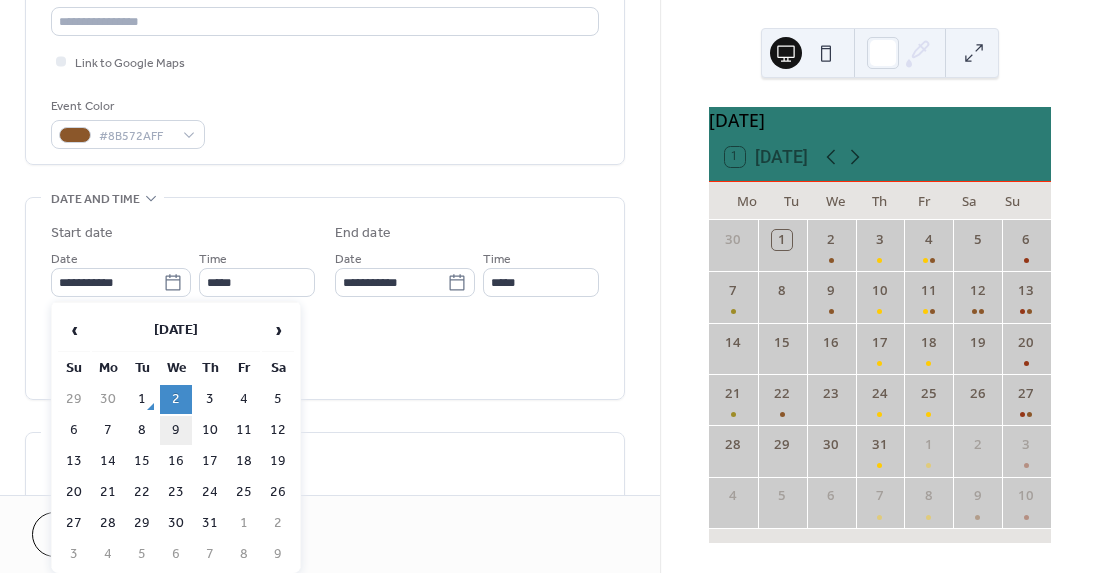 click on "9" at bounding box center (176, 430) 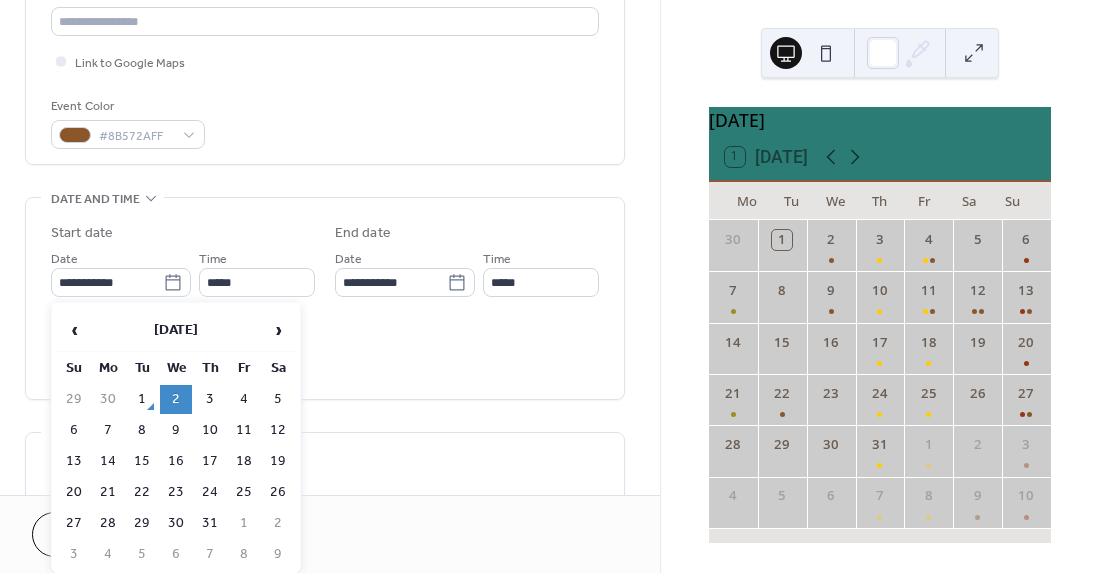 type on "**********" 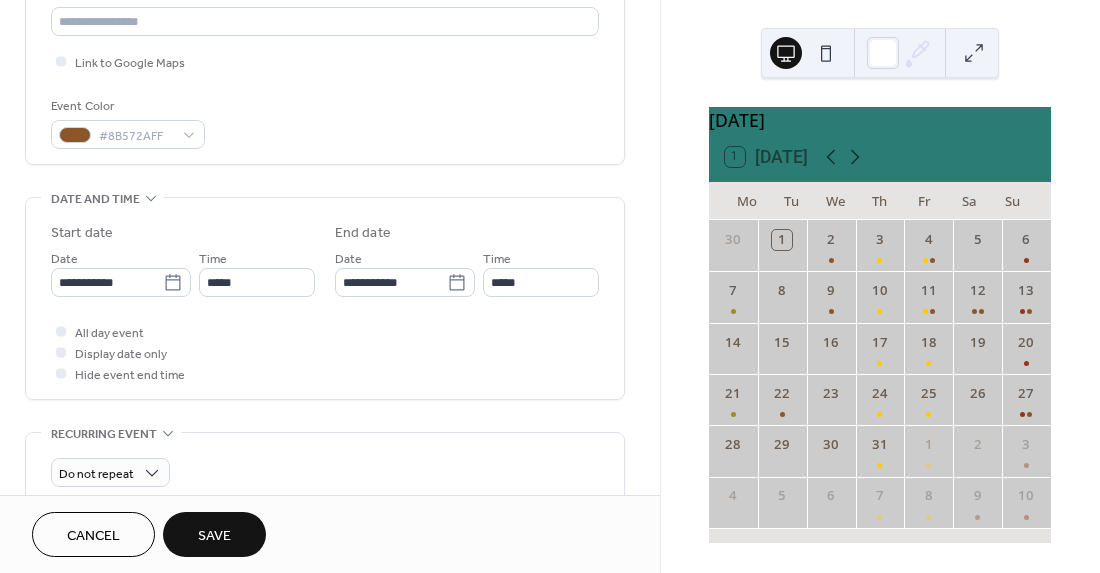 click on "Save" at bounding box center (214, 536) 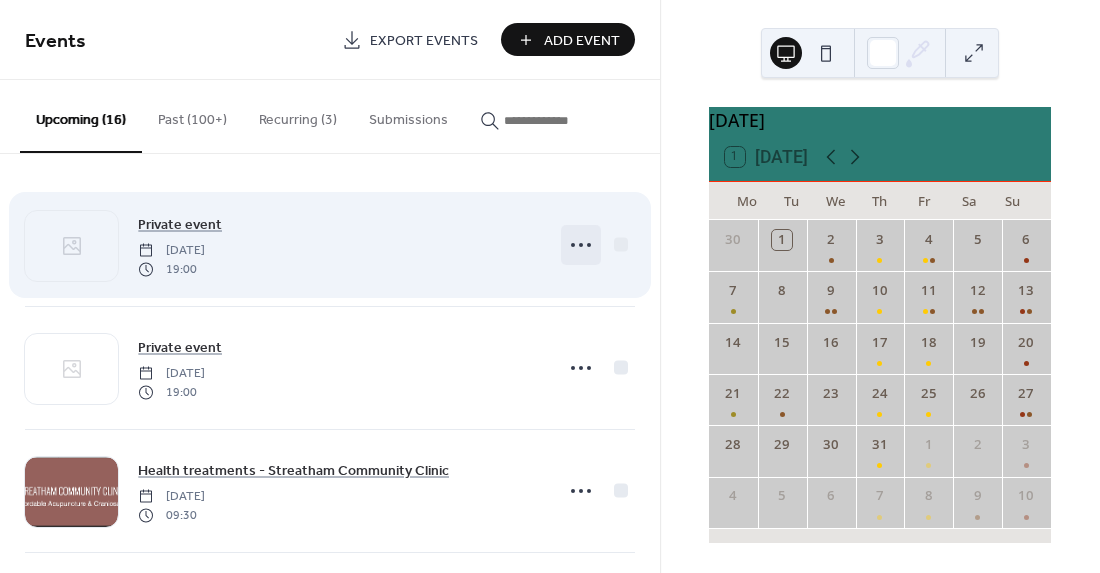click 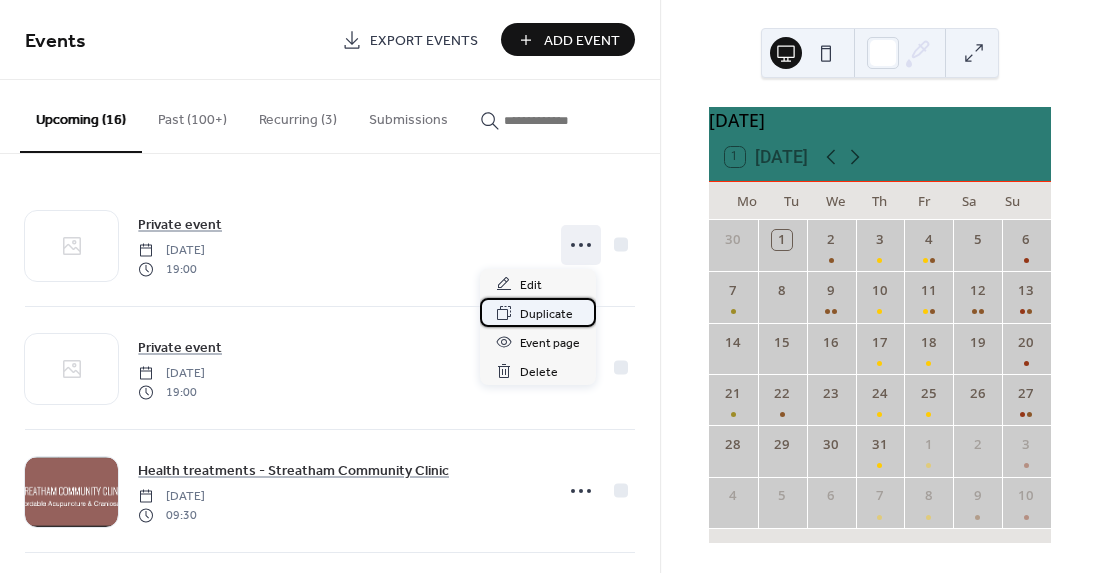 click on "Duplicate" at bounding box center (546, 314) 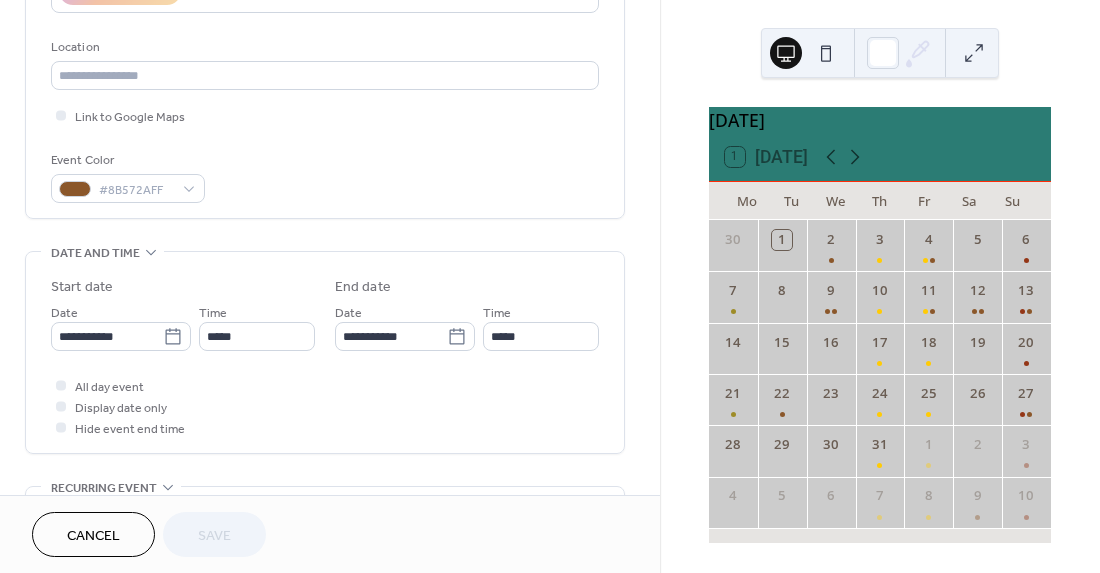 scroll, scrollTop: 402, scrollLeft: 0, axis: vertical 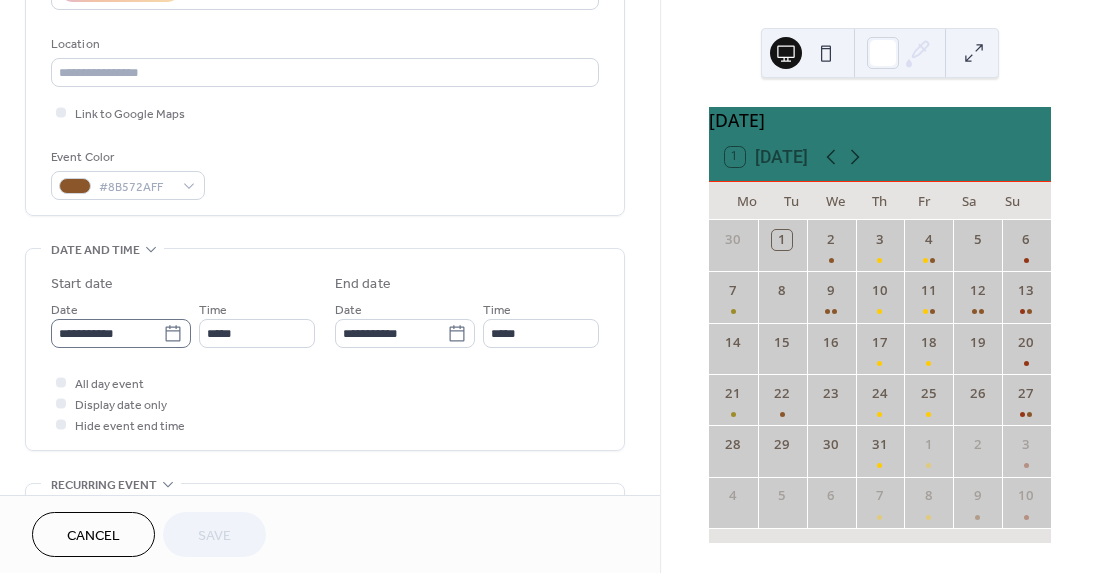 click 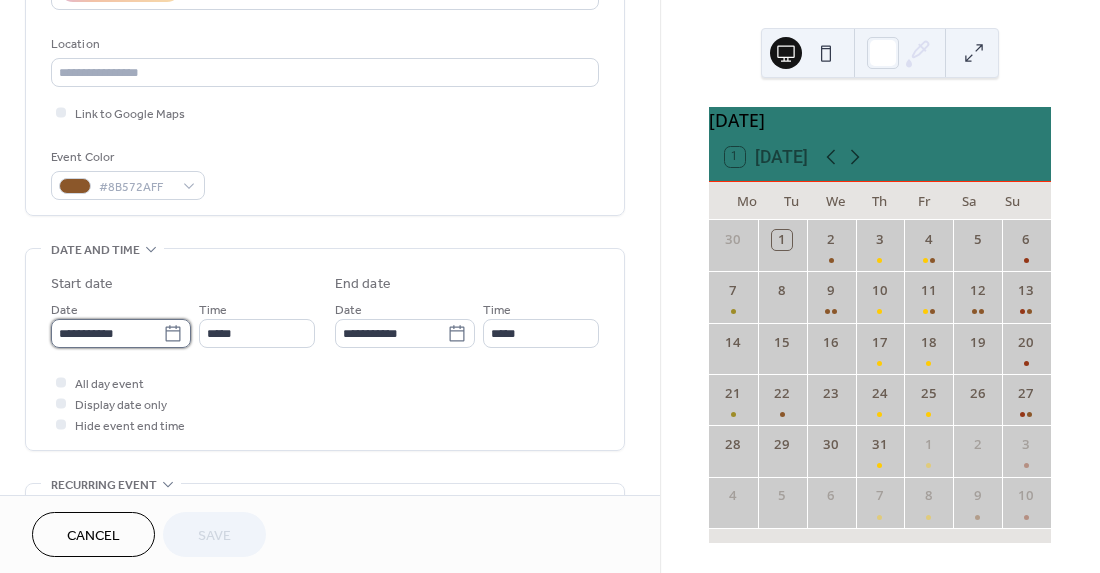 click on "**********" at bounding box center [107, 333] 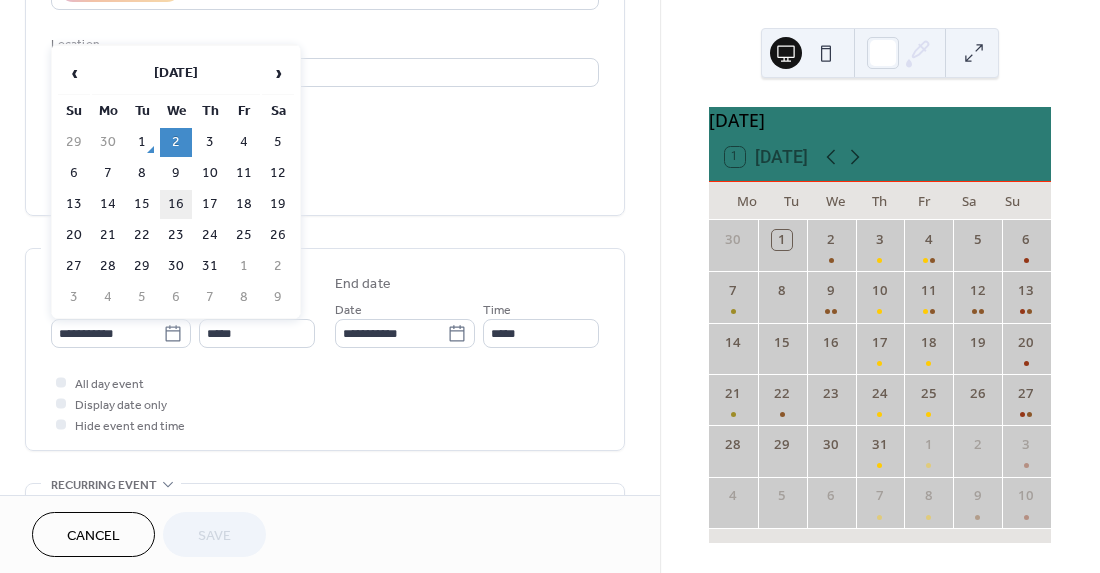 click on "16" at bounding box center (176, 204) 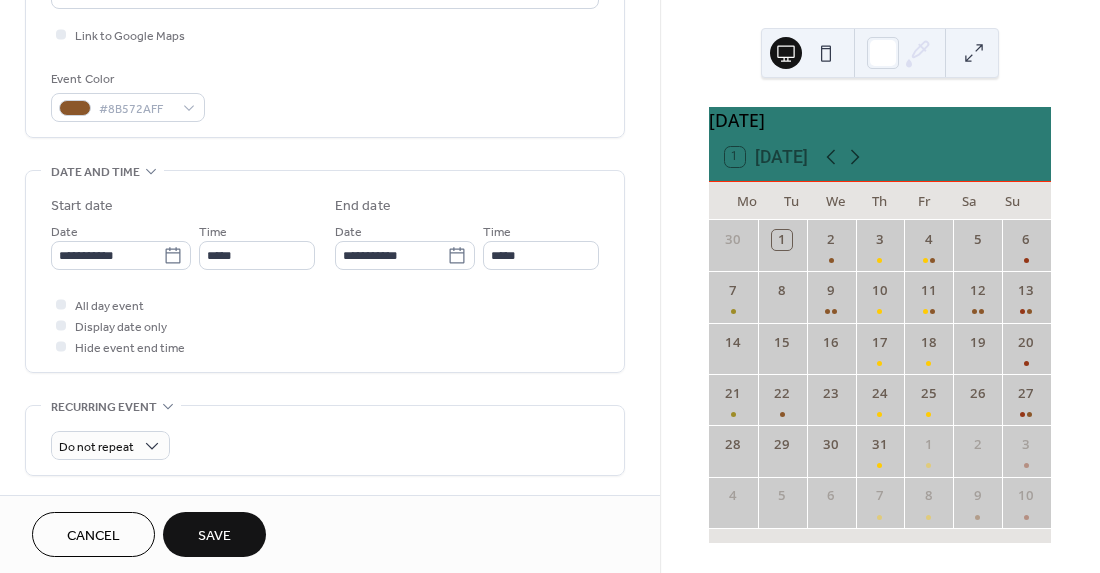 scroll, scrollTop: 488, scrollLeft: 0, axis: vertical 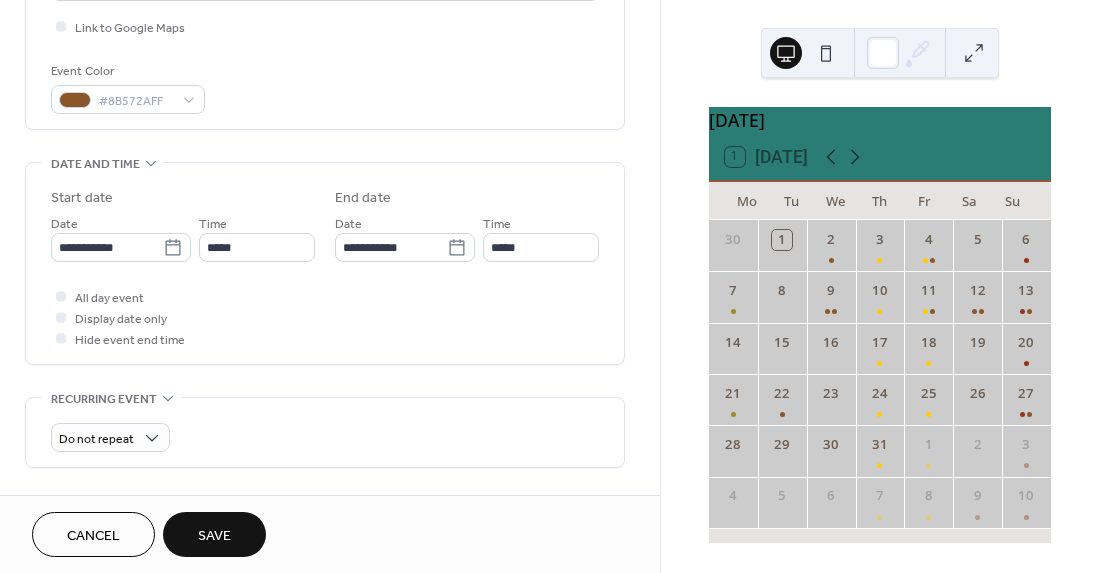 click on "Save" at bounding box center (214, 536) 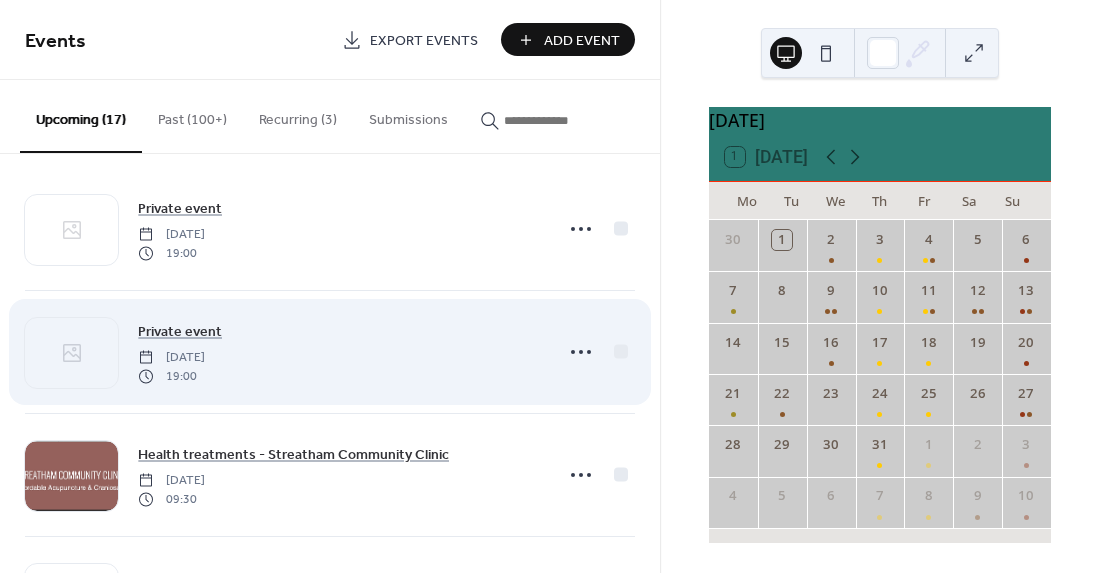 scroll, scrollTop: 0, scrollLeft: 0, axis: both 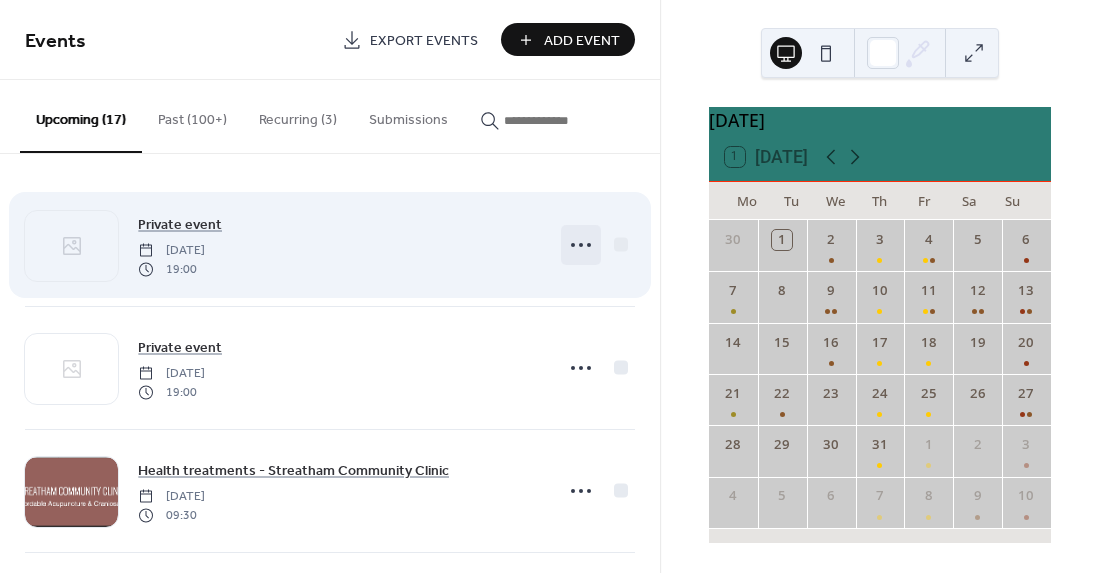 click 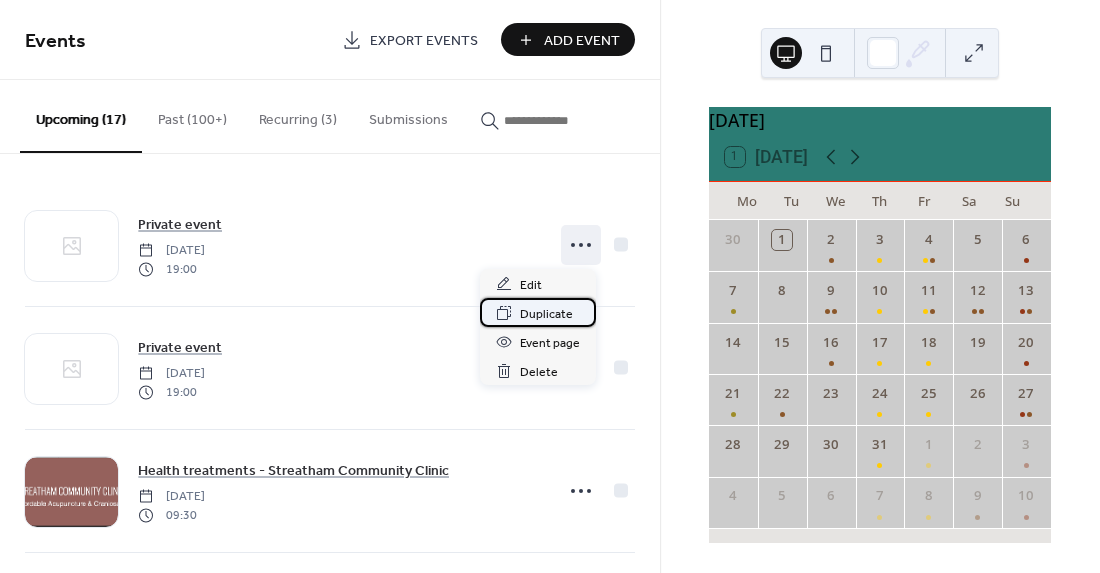 click on "Duplicate" at bounding box center [546, 314] 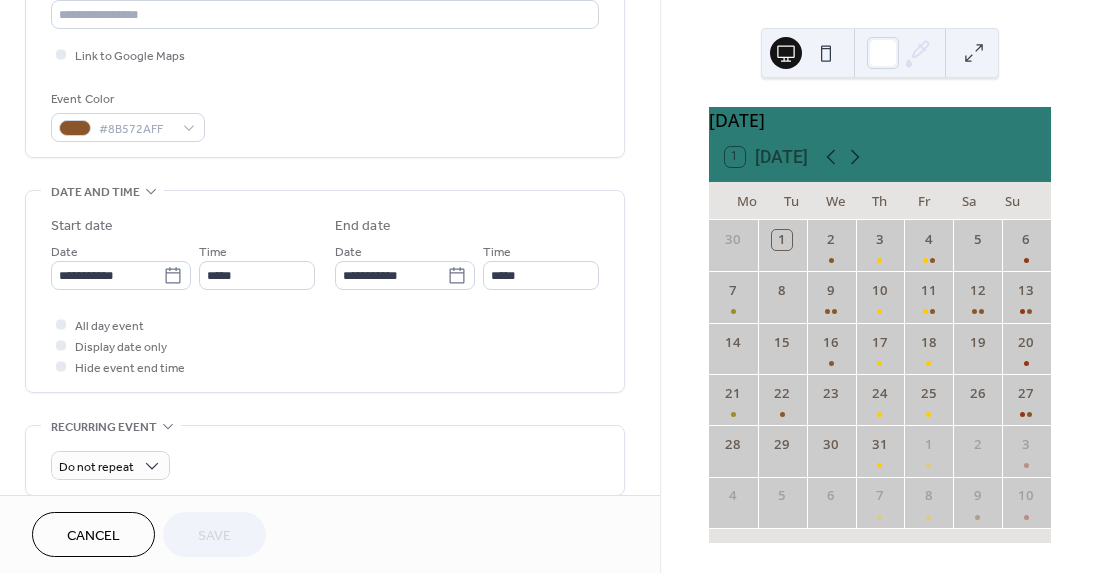 scroll, scrollTop: 465, scrollLeft: 0, axis: vertical 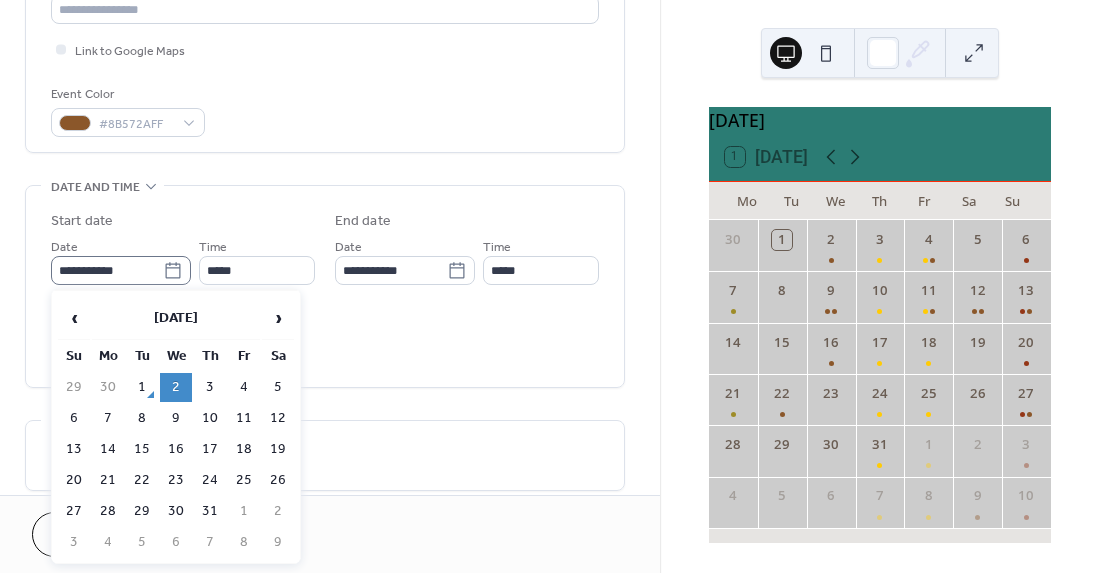 click 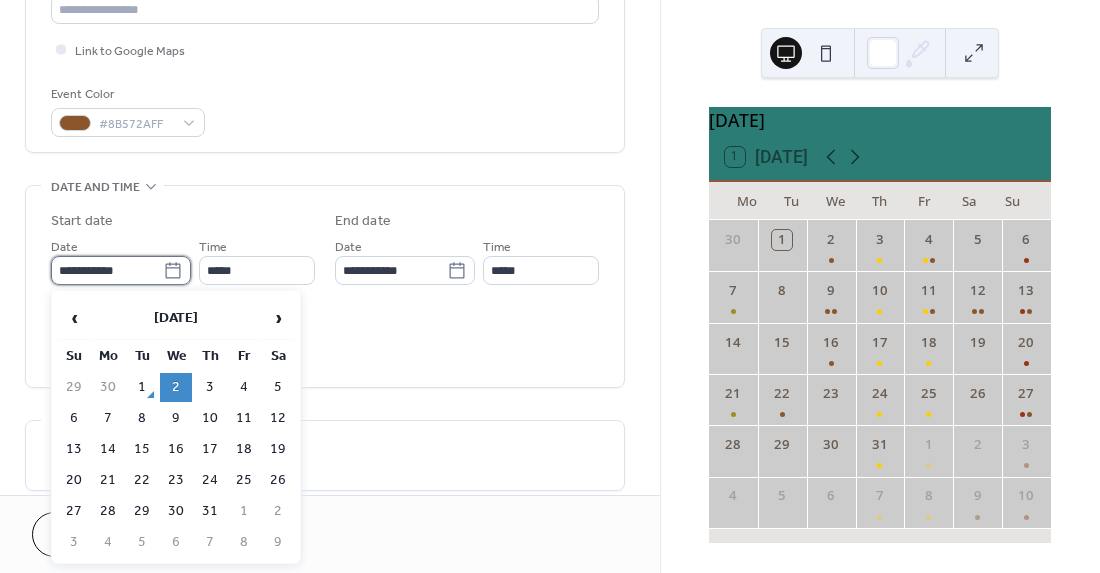click on "**********" at bounding box center [107, 270] 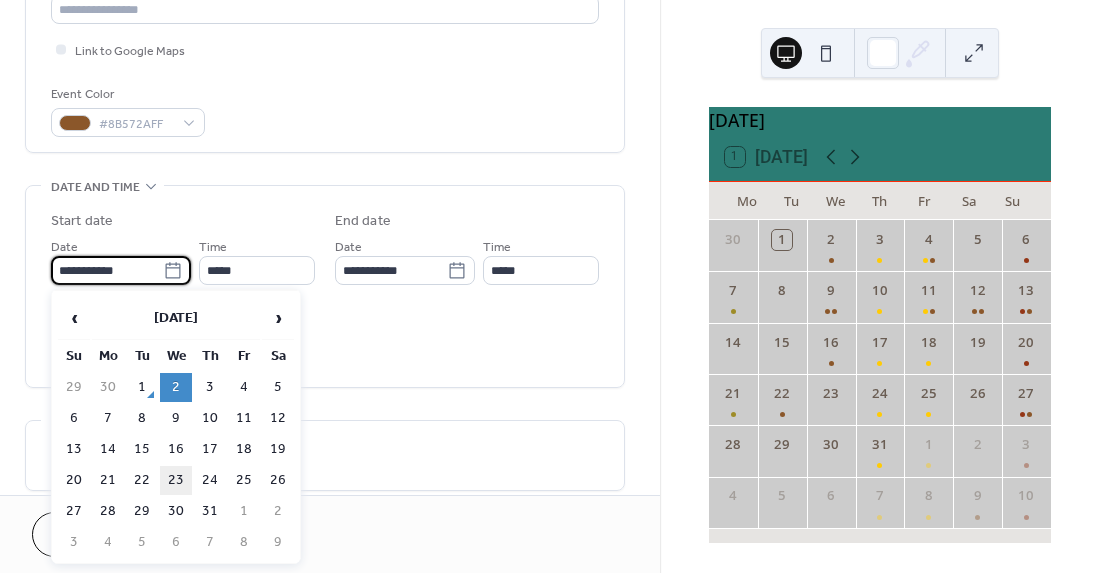 click on "23" at bounding box center (176, 480) 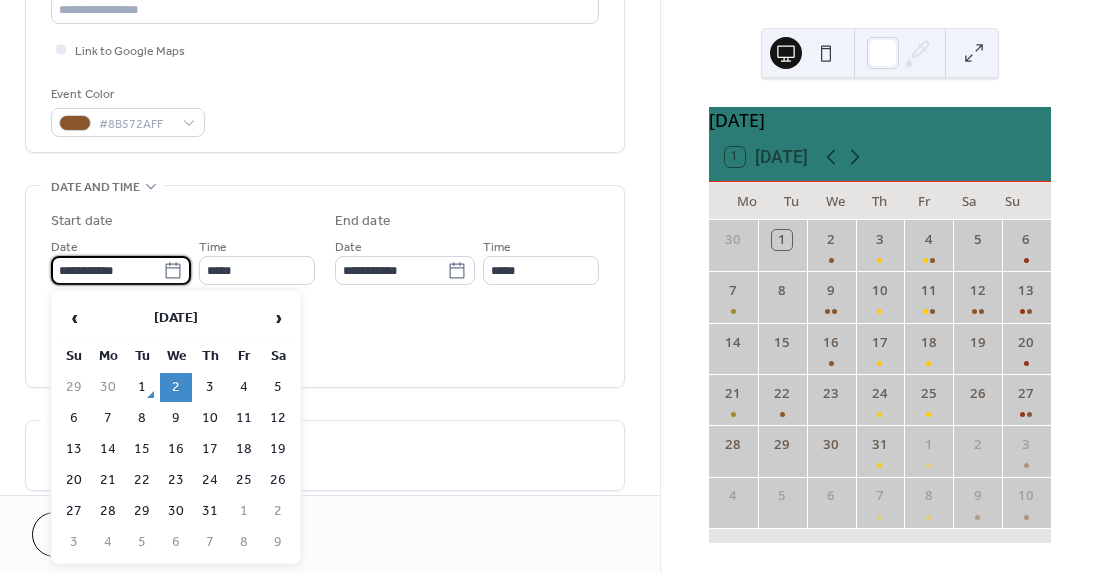 type on "**********" 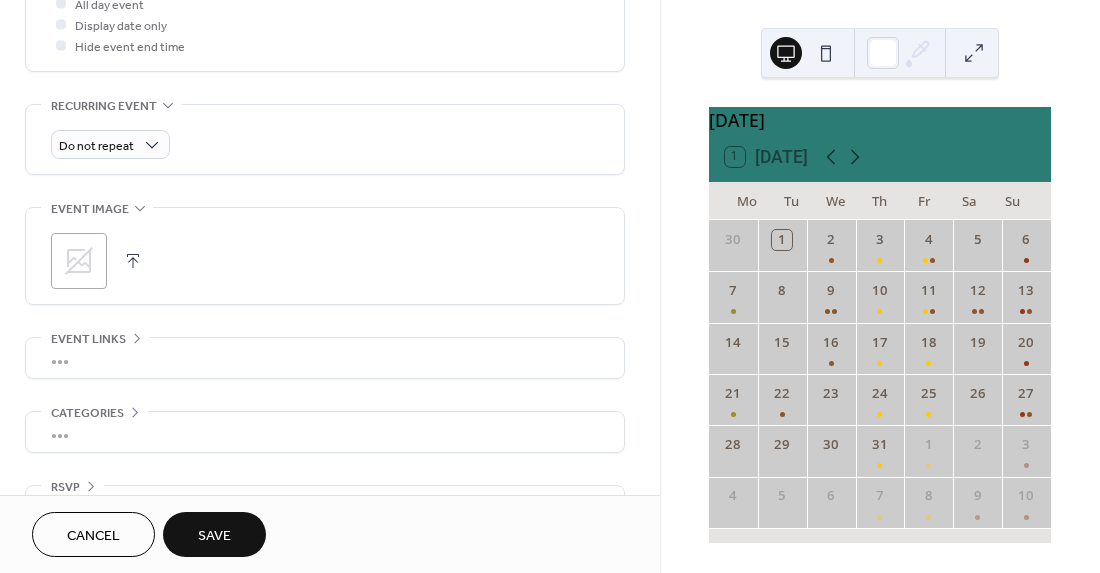 scroll, scrollTop: 800, scrollLeft: 0, axis: vertical 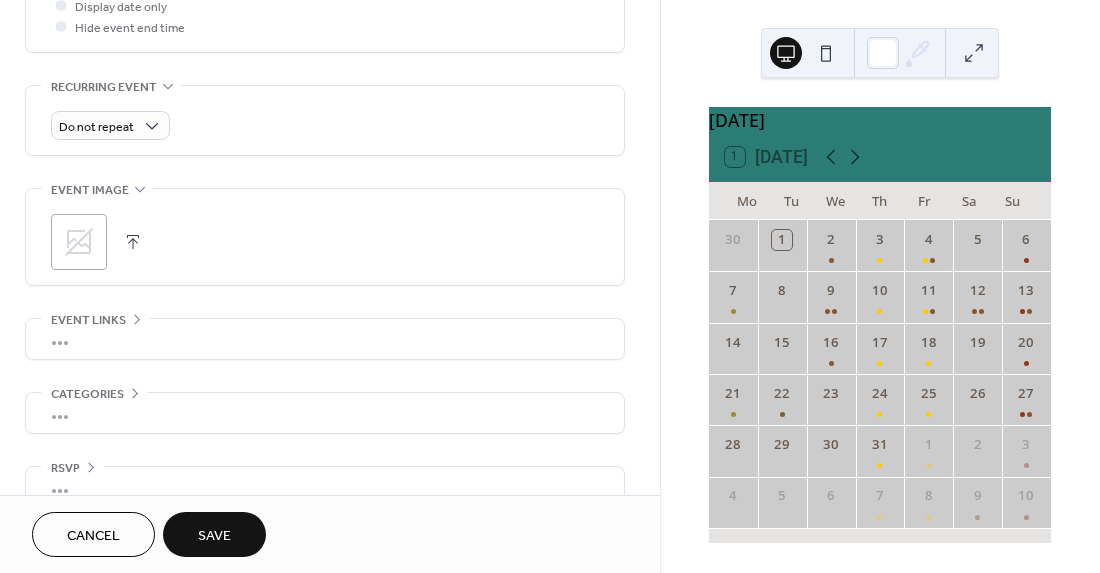 click on "Save" at bounding box center (214, 536) 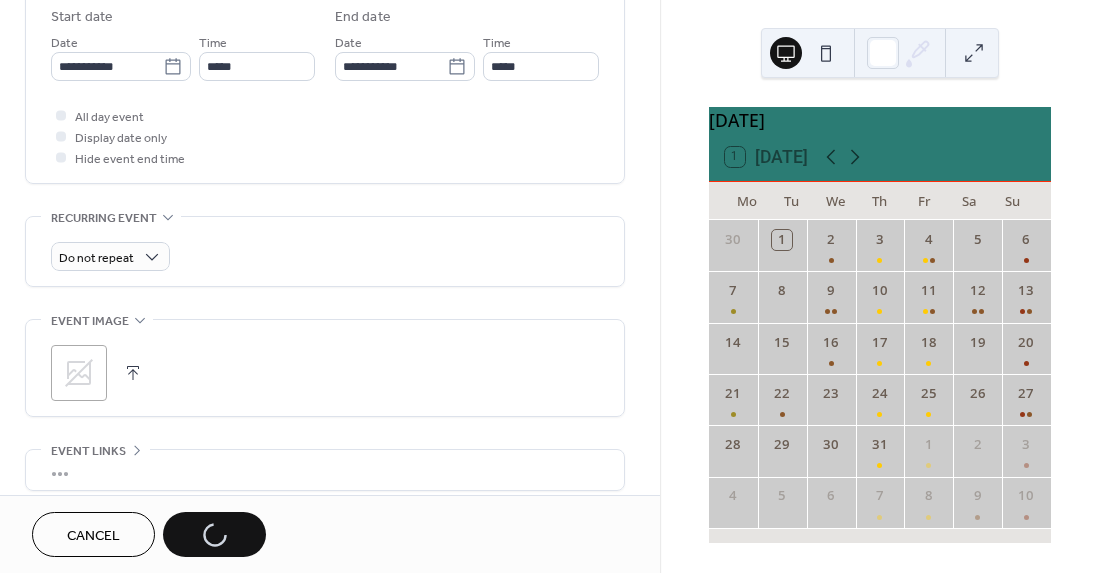 scroll, scrollTop: 684, scrollLeft: 0, axis: vertical 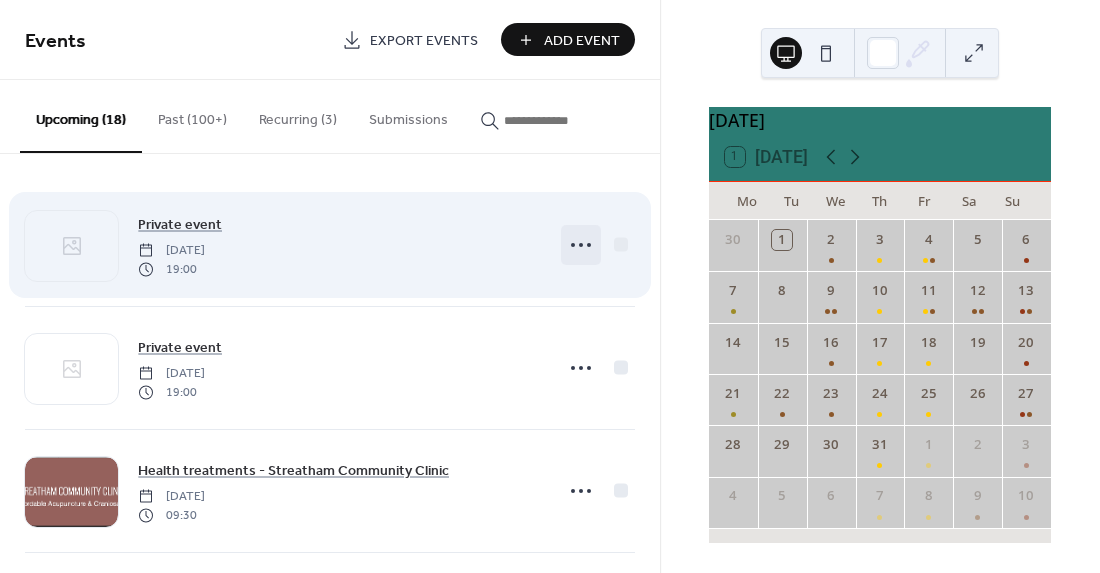 click 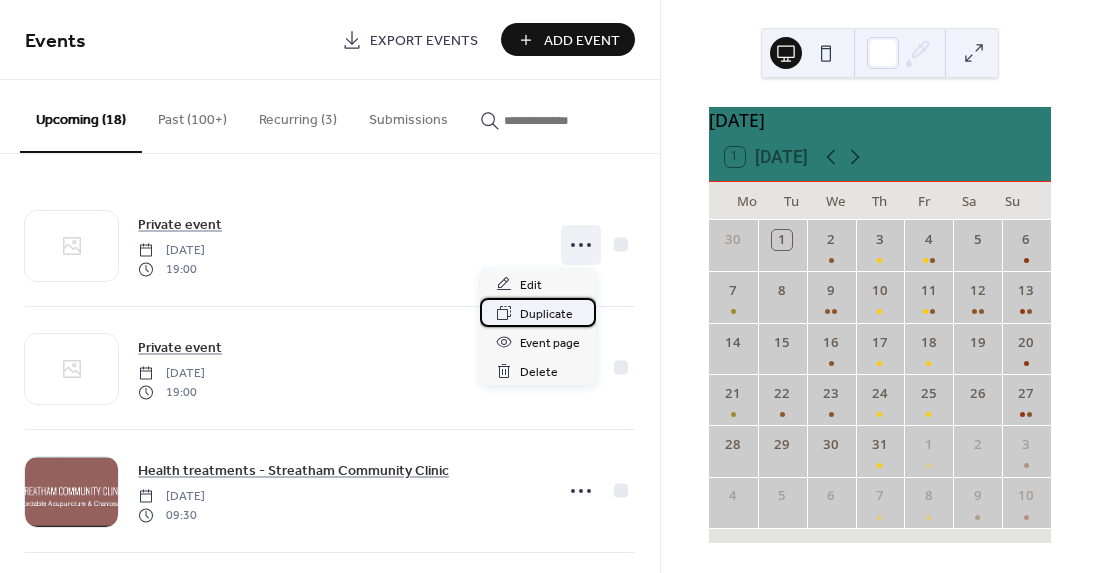 click on "Duplicate" at bounding box center [546, 314] 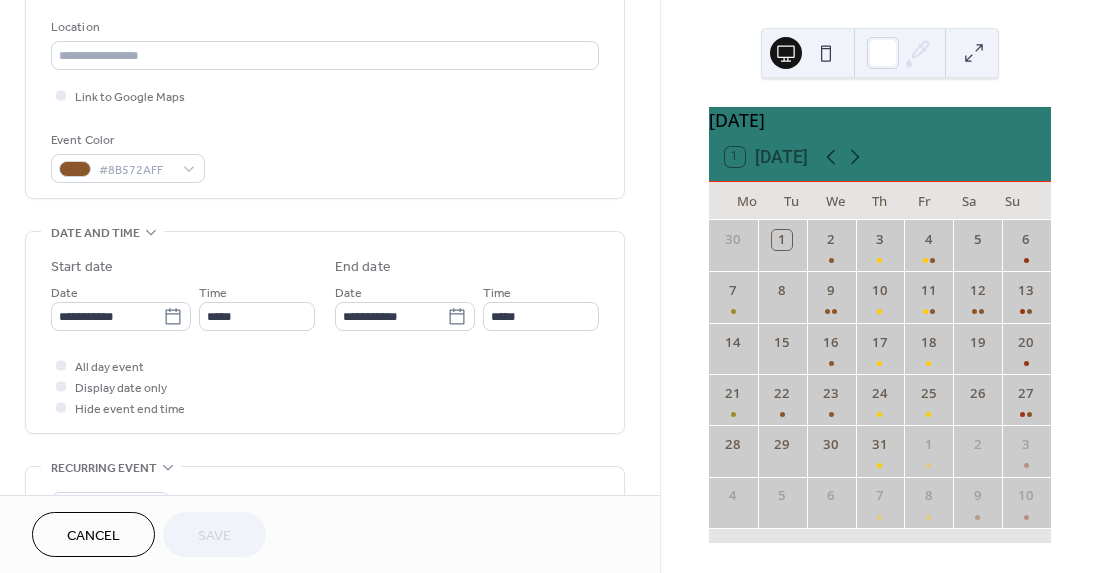 scroll, scrollTop: 433, scrollLeft: 0, axis: vertical 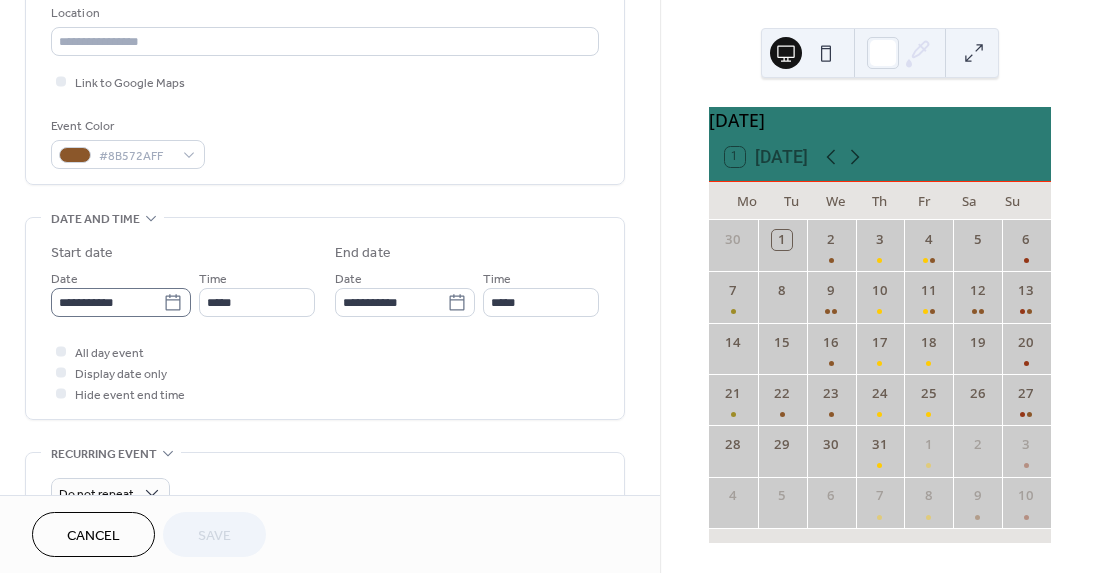 click 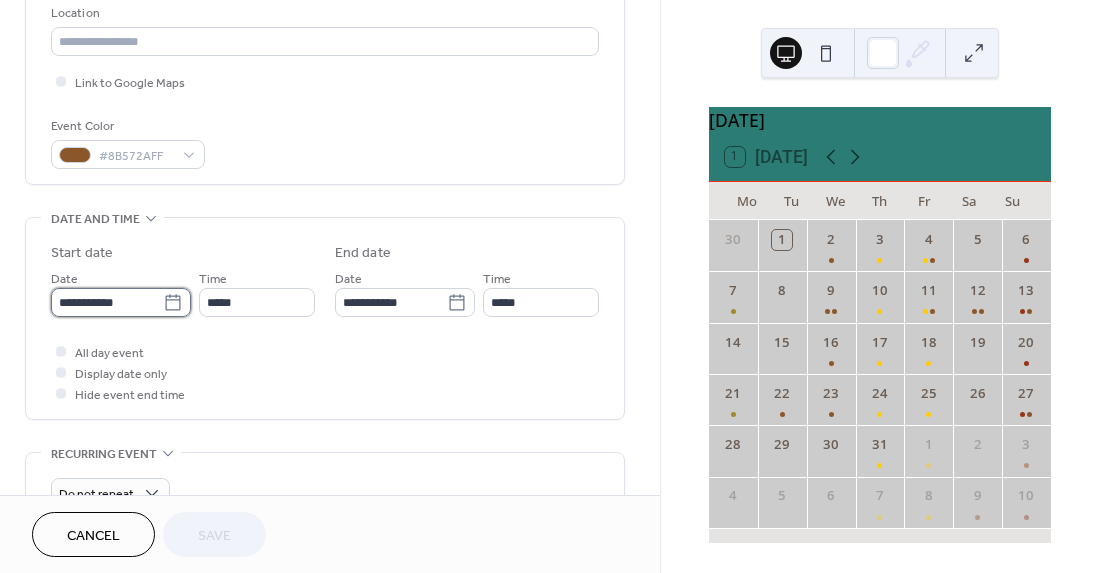click on "**********" at bounding box center [107, 302] 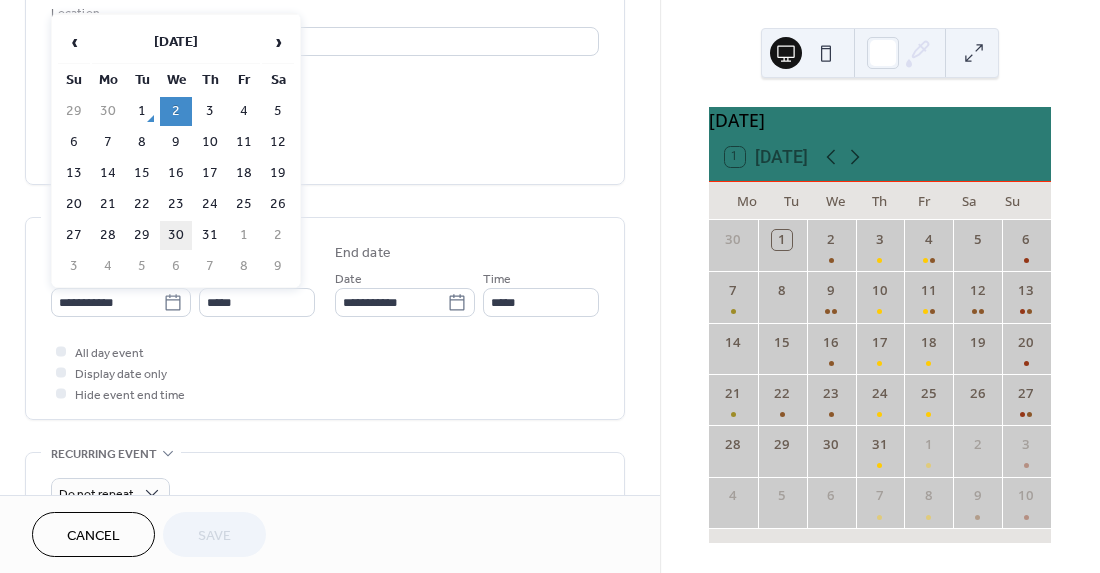 click on "30" at bounding box center (176, 235) 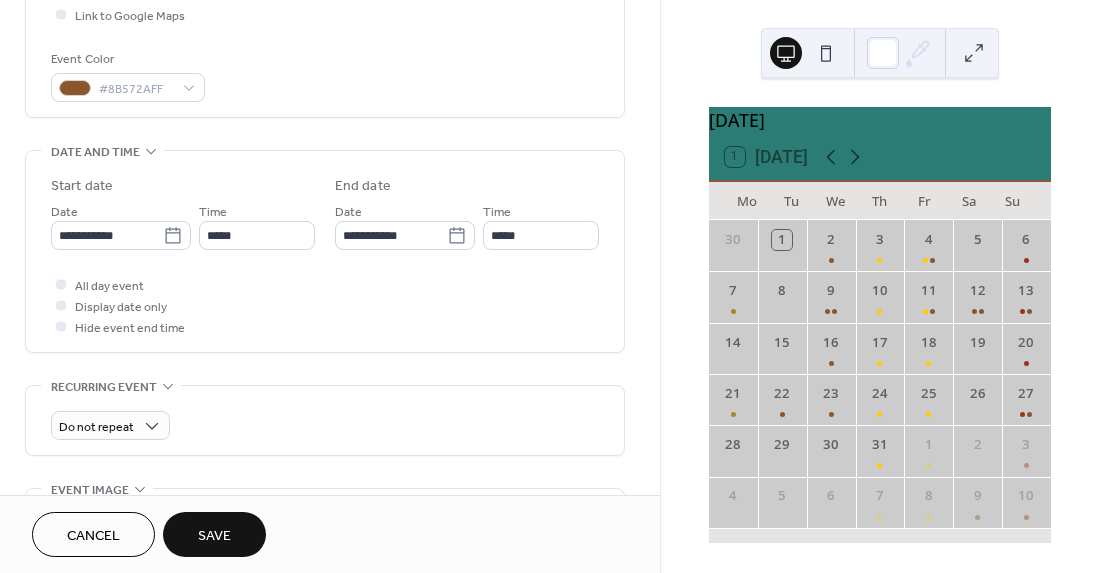 scroll, scrollTop: 508, scrollLeft: 0, axis: vertical 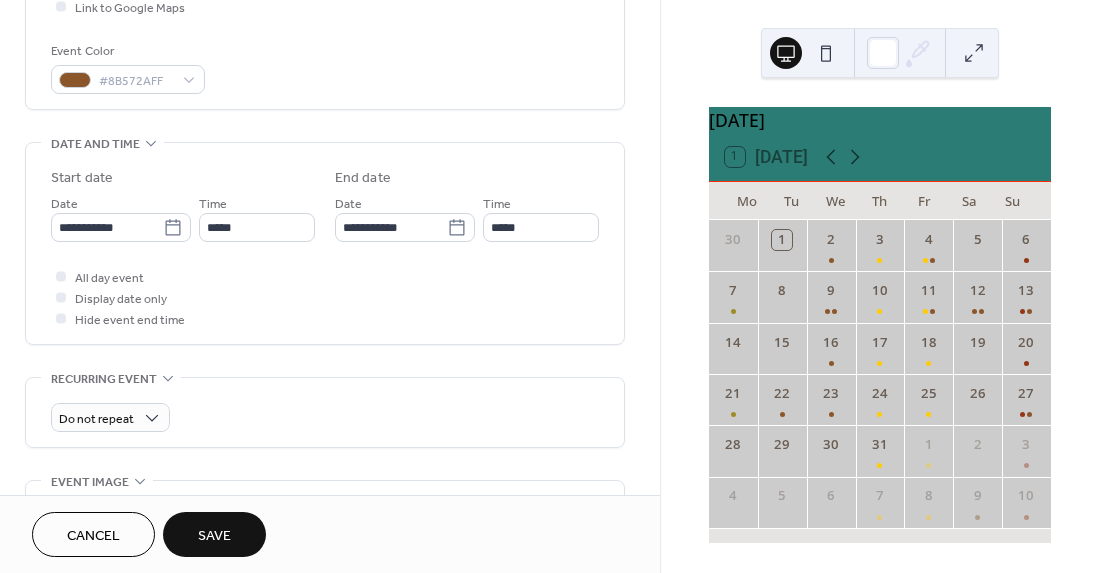 click on "Save" at bounding box center (214, 536) 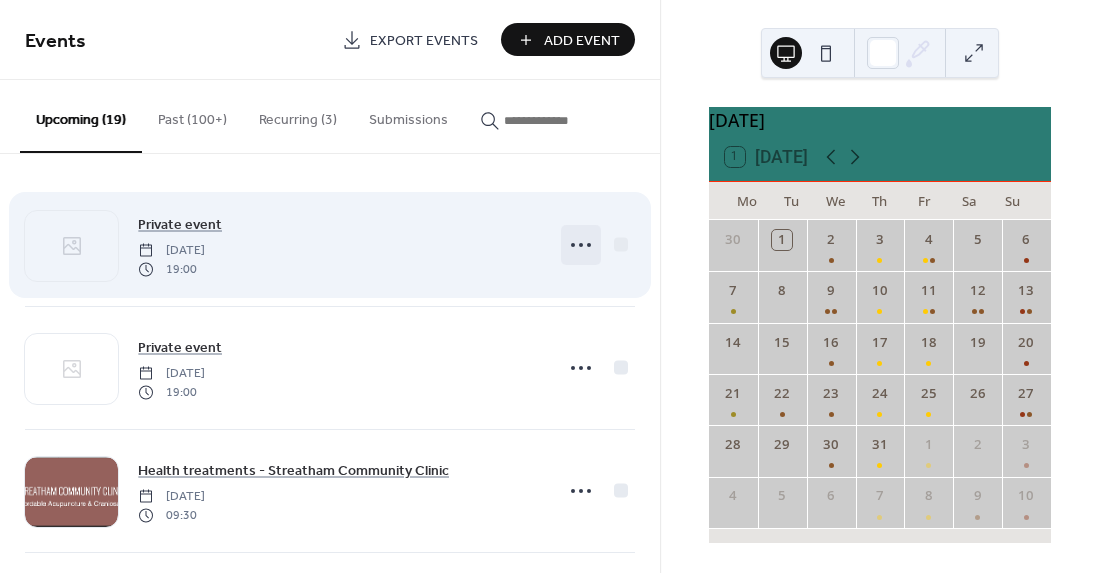click 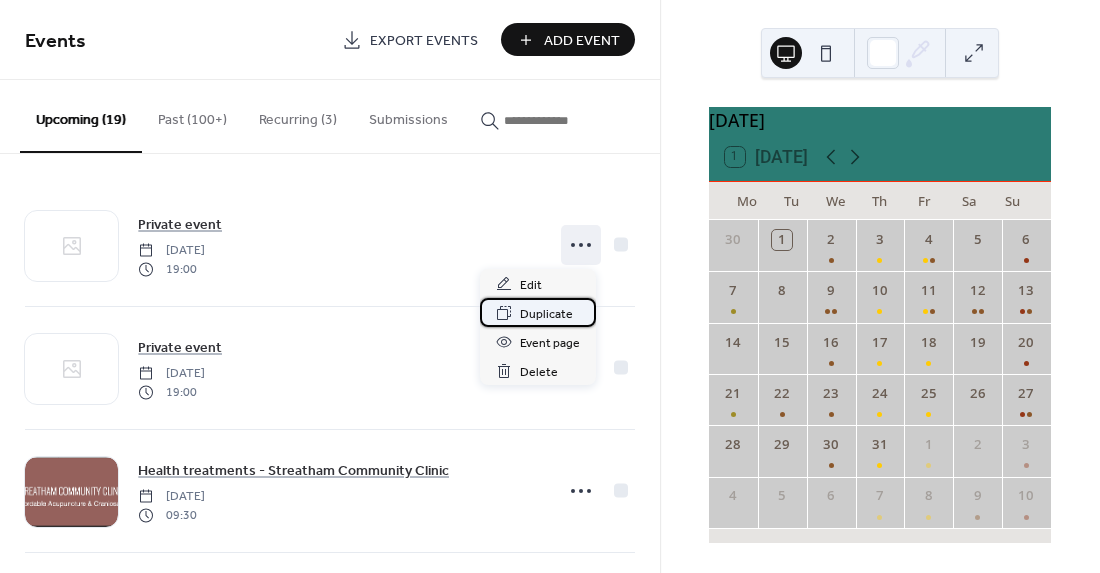 click on "Duplicate" at bounding box center (546, 314) 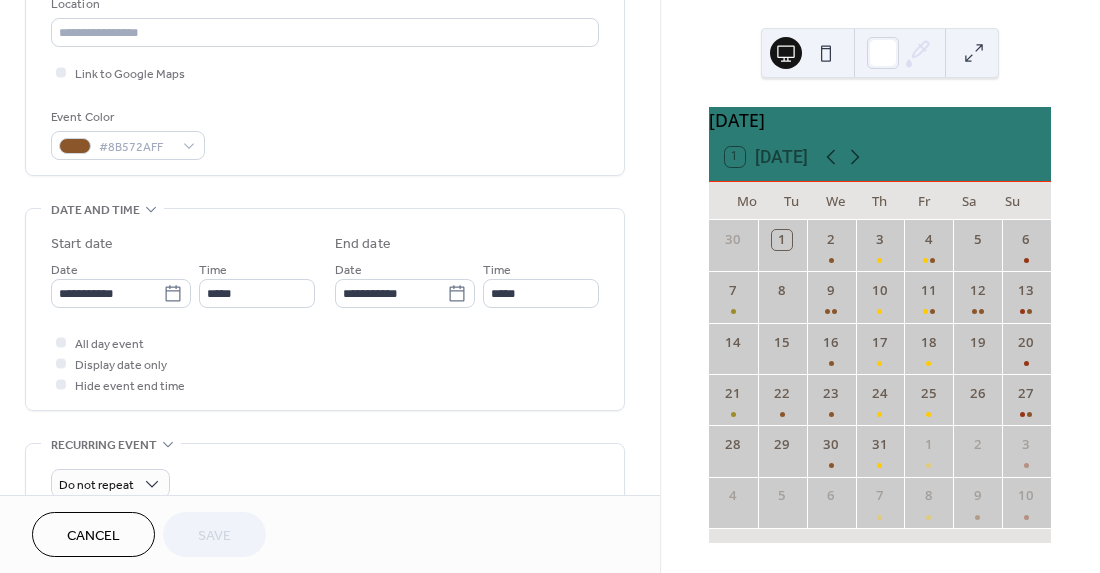 scroll, scrollTop: 446, scrollLeft: 0, axis: vertical 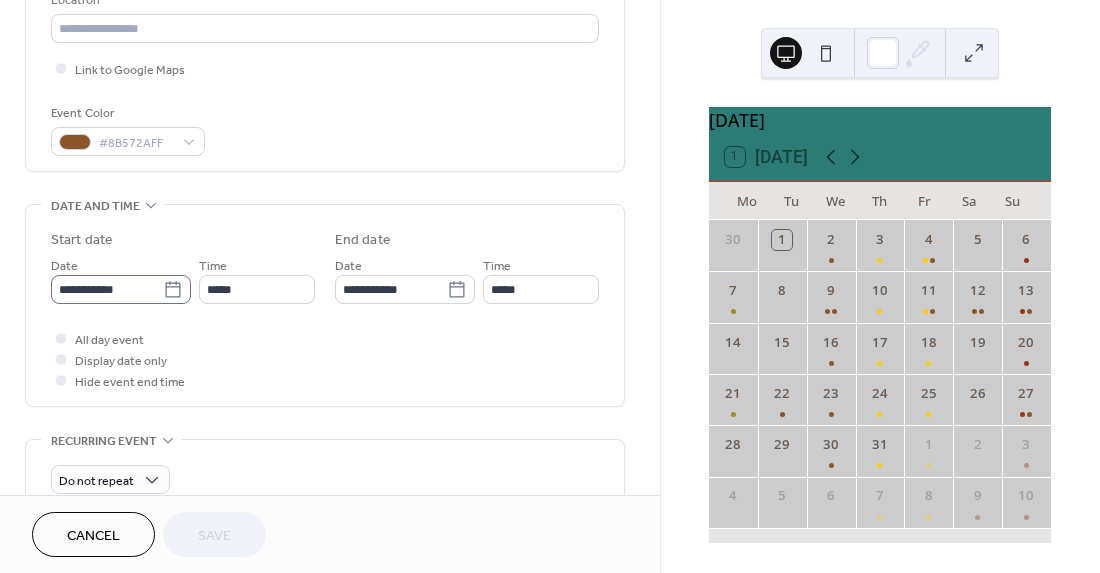 click 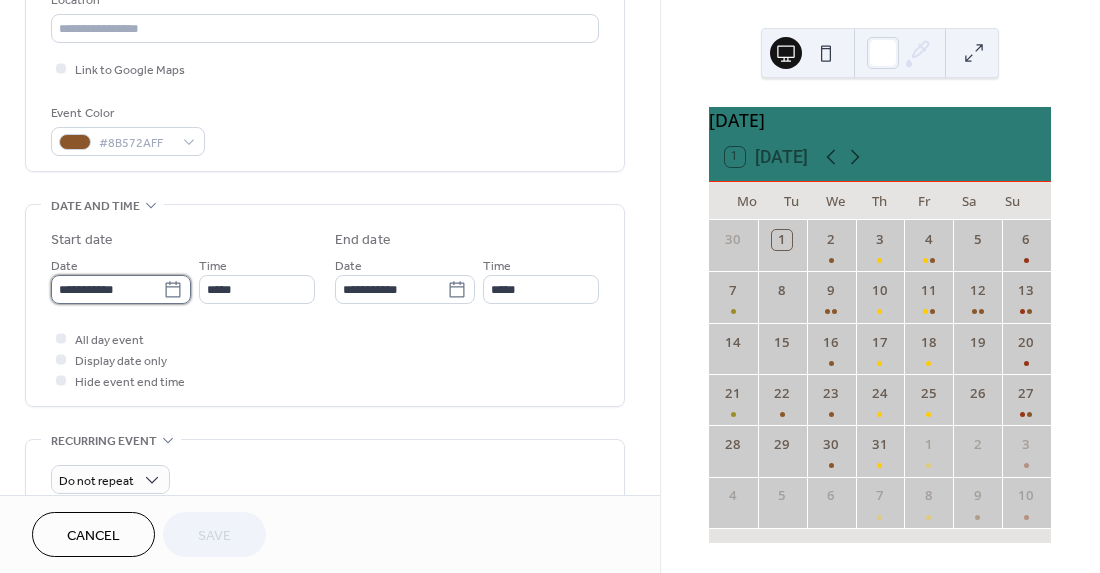 click on "**********" at bounding box center [107, 289] 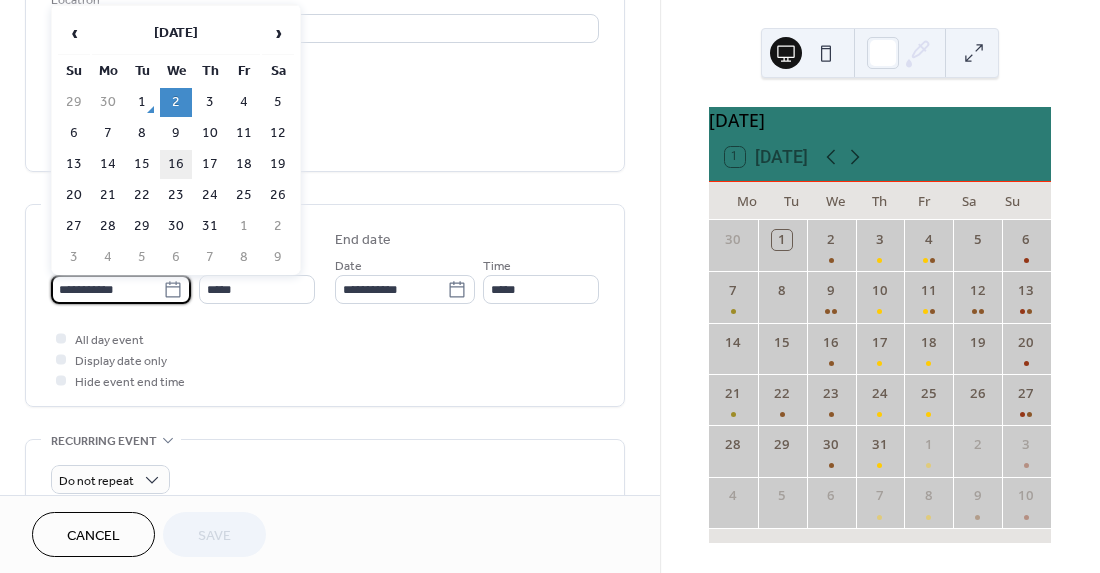 click on "16" at bounding box center (176, 164) 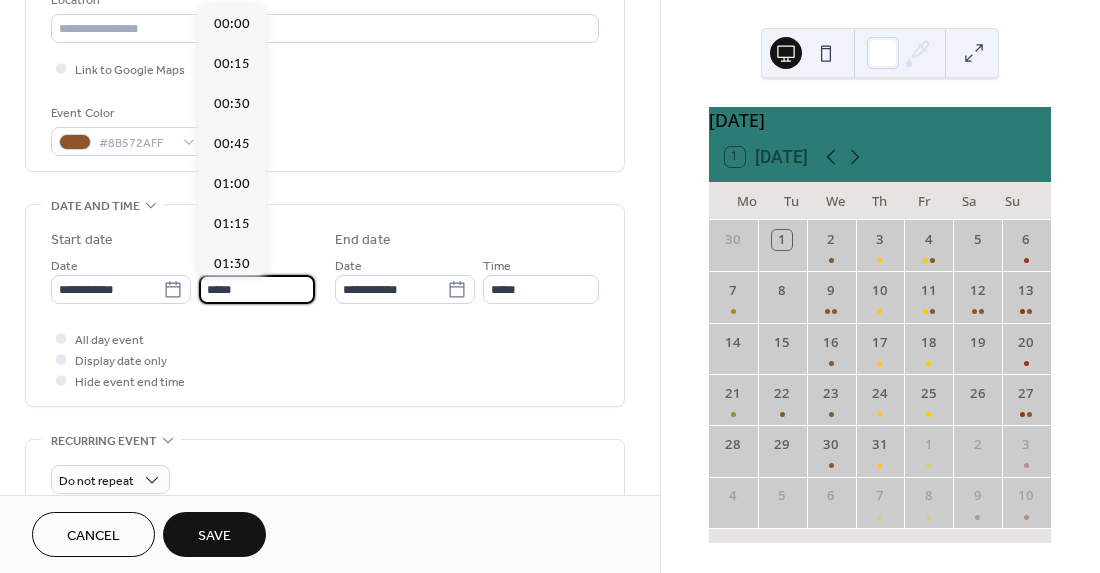 click on "*****" at bounding box center [257, 289] 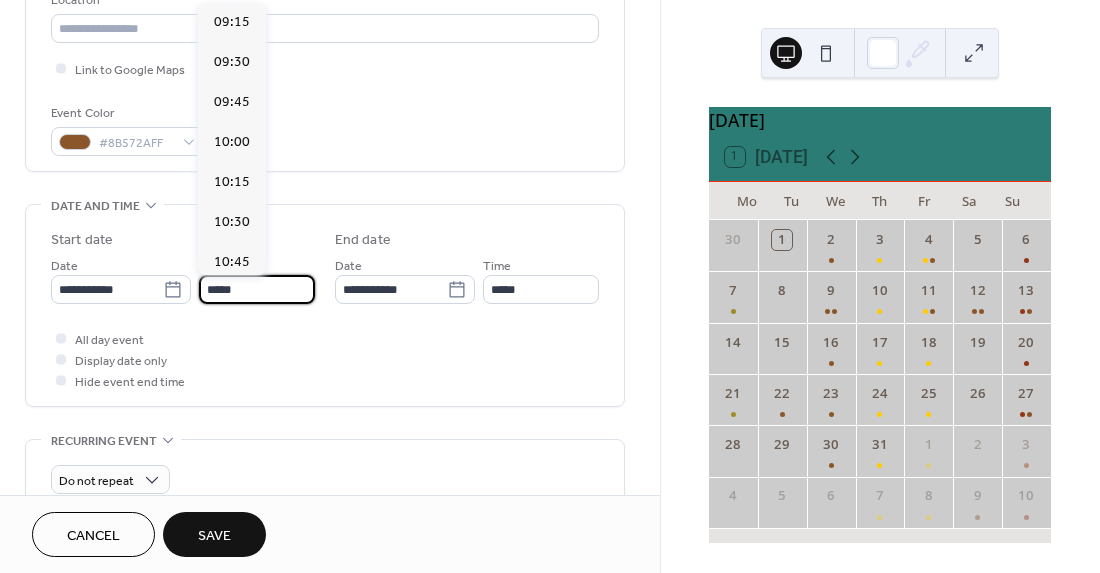 scroll, scrollTop: 1484, scrollLeft: 0, axis: vertical 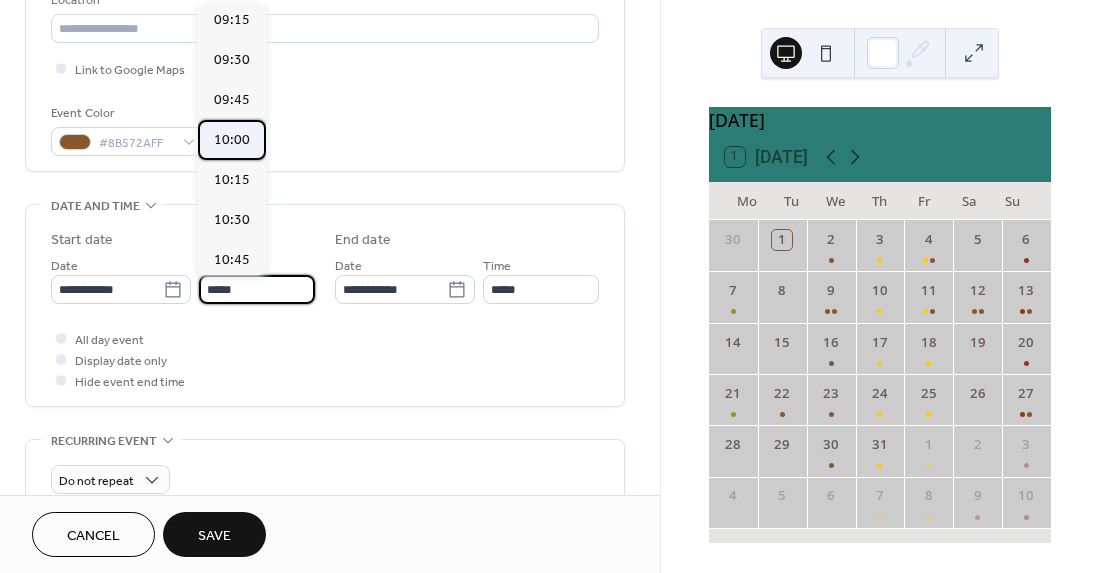 click on "10:00" at bounding box center (232, 140) 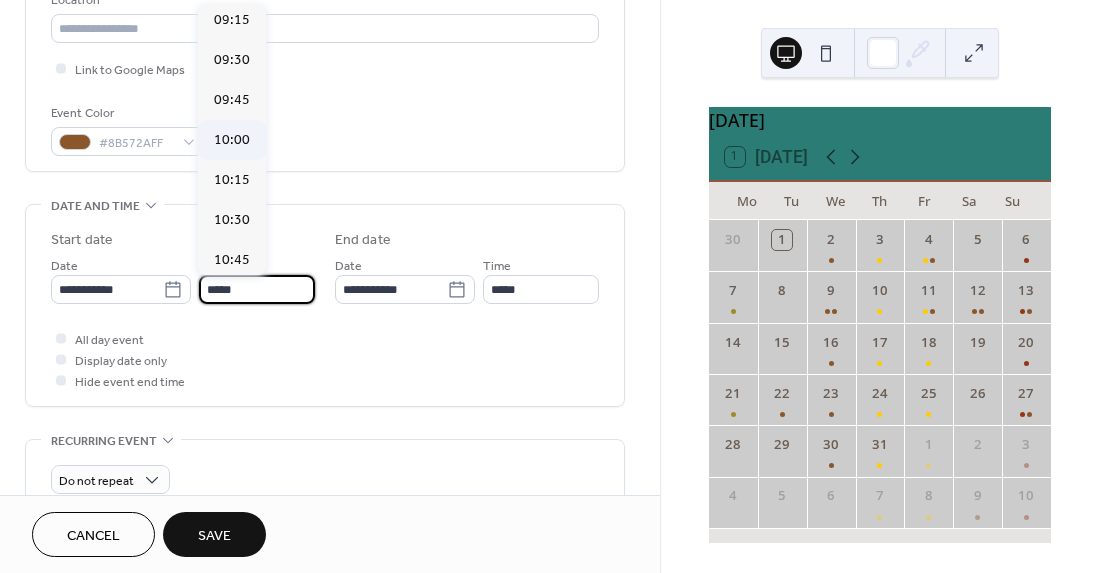 type on "*****" 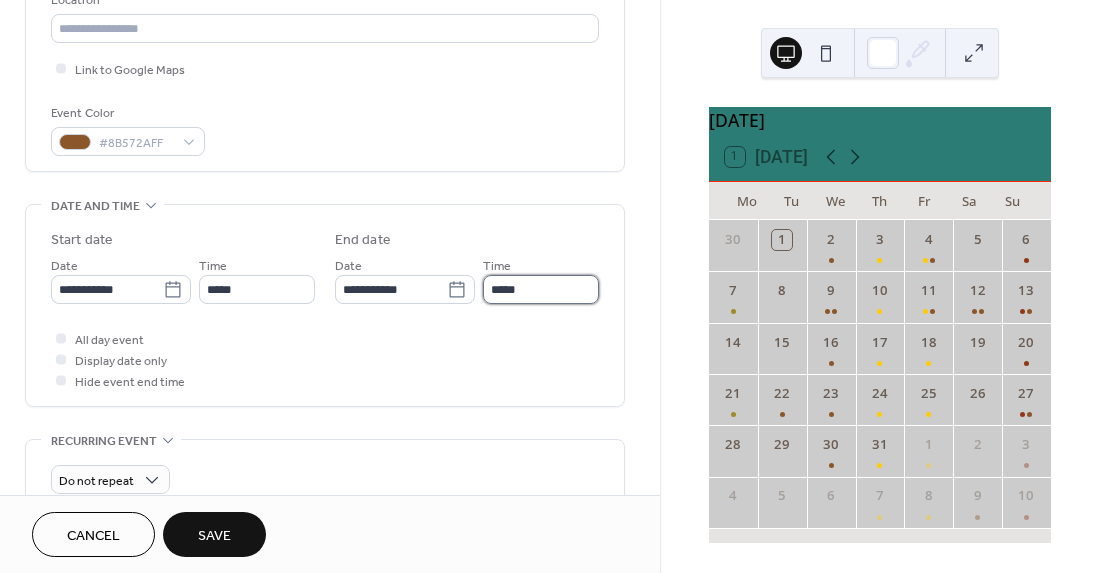 click on "*****" at bounding box center [541, 289] 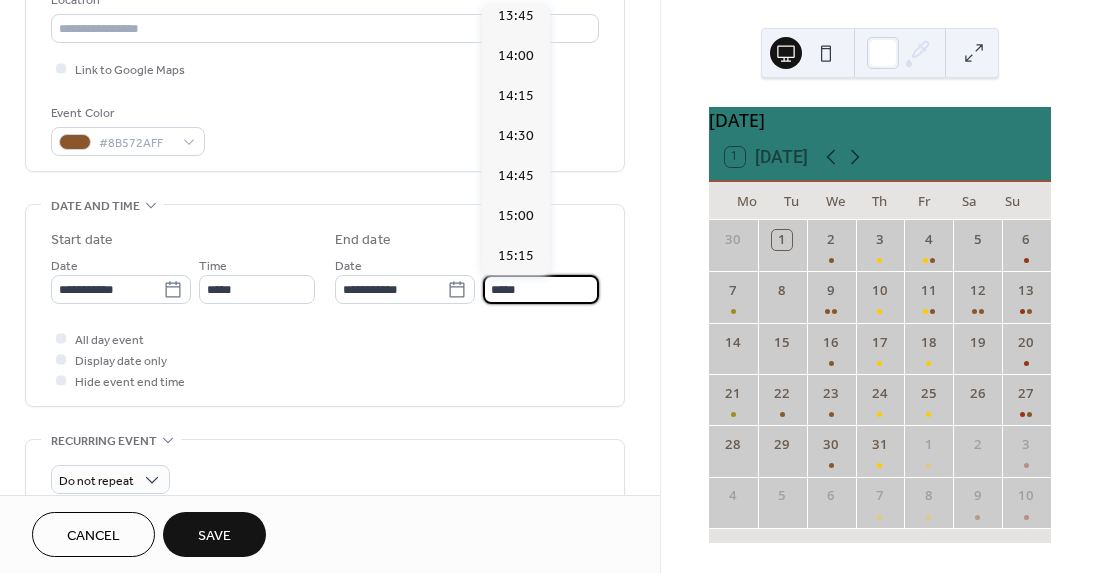 scroll, scrollTop: 569, scrollLeft: 0, axis: vertical 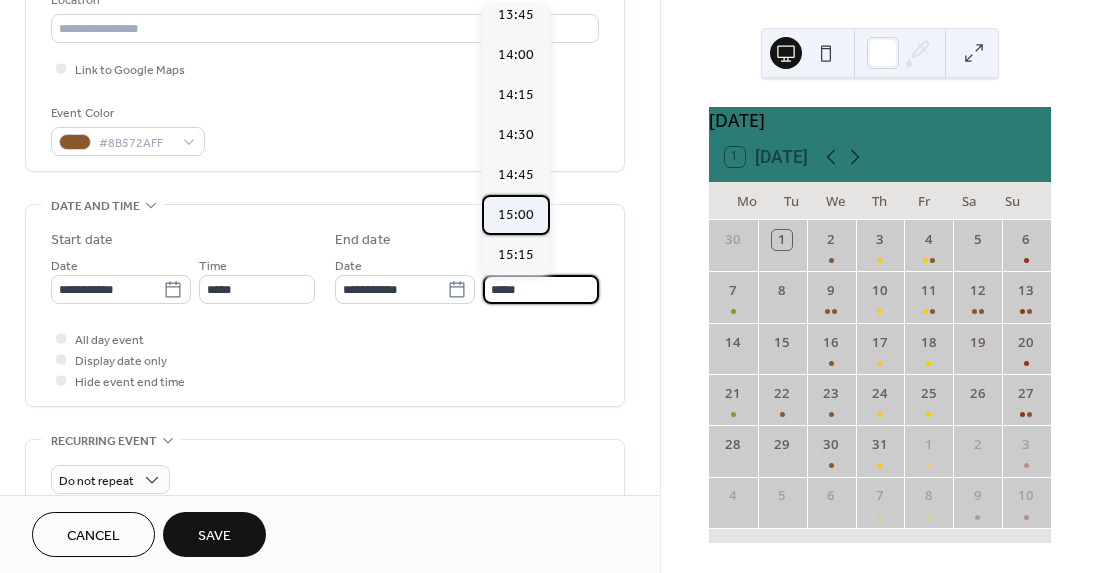 click on "15:00" at bounding box center [516, 215] 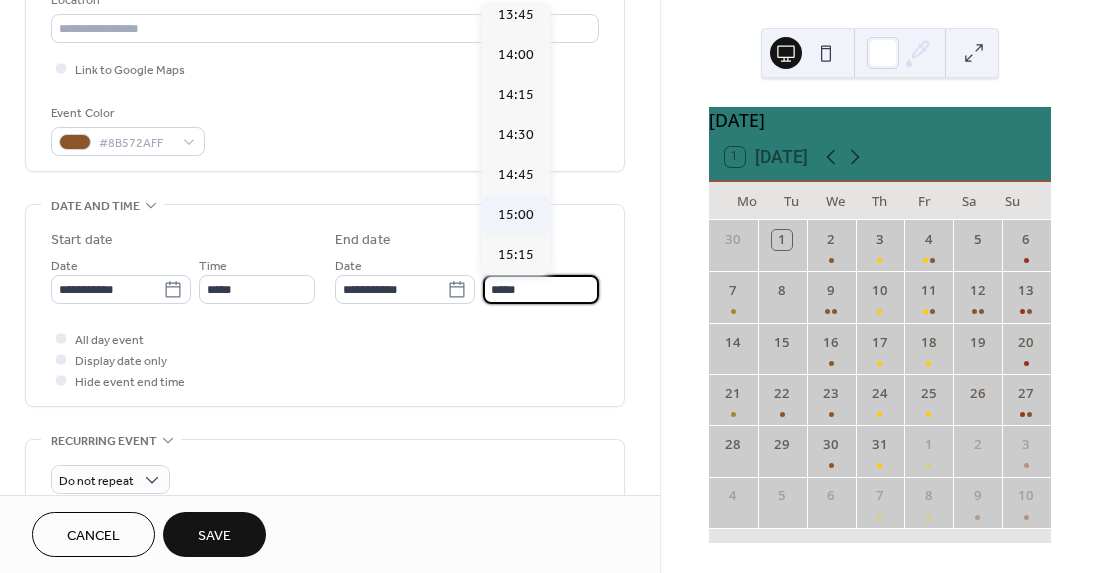 type on "*****" 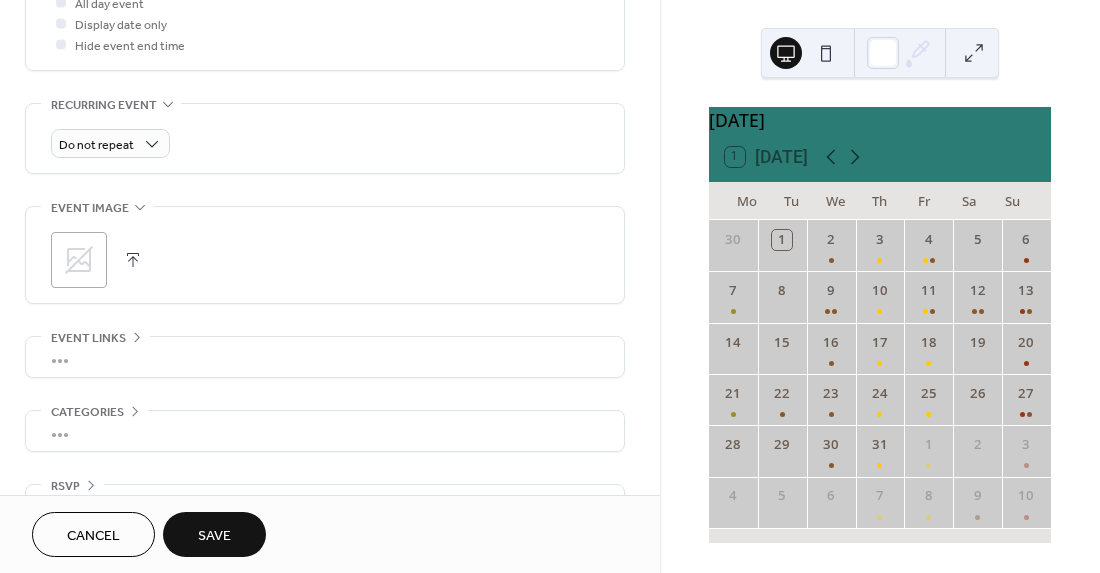 scroll, scrollTop: 809, scrollLeft: 0, axis: vertical 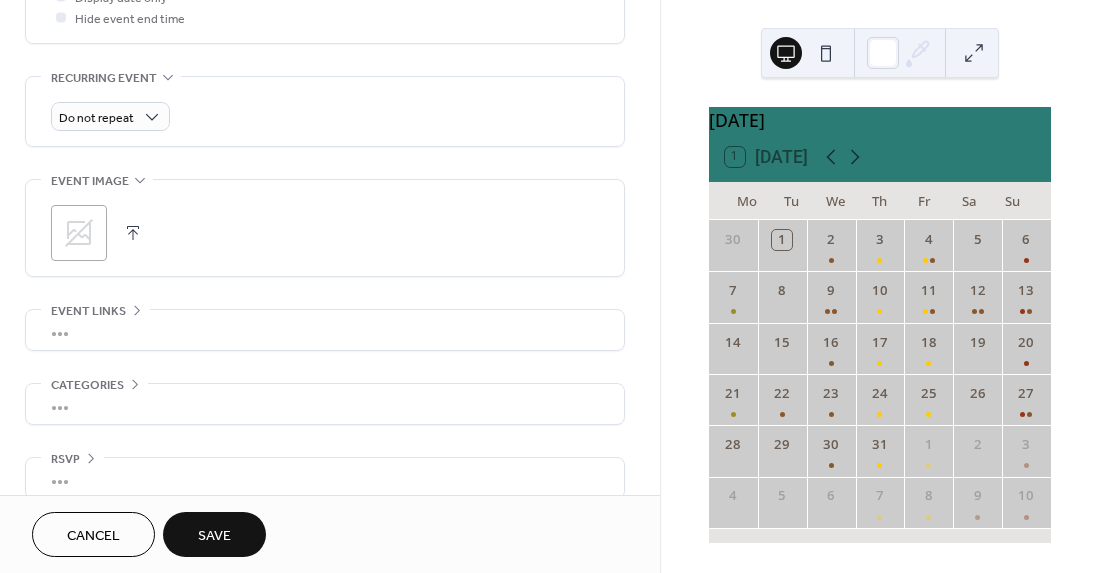 click on "Save" at bounding box center [214, 536] 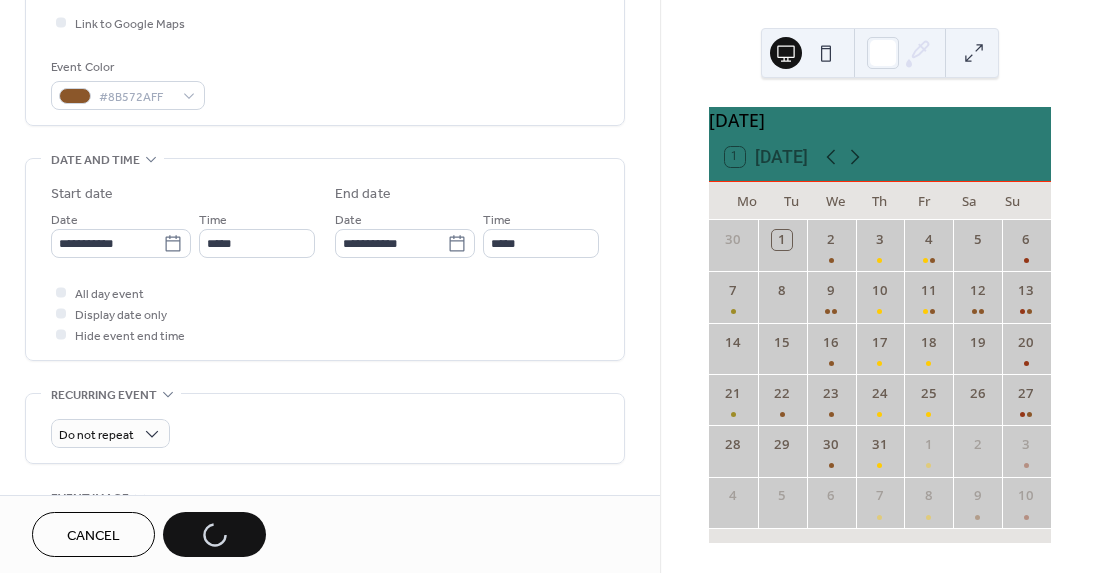 scroll, scrollTop: 495, scrollLeft: 0, axis: vertical 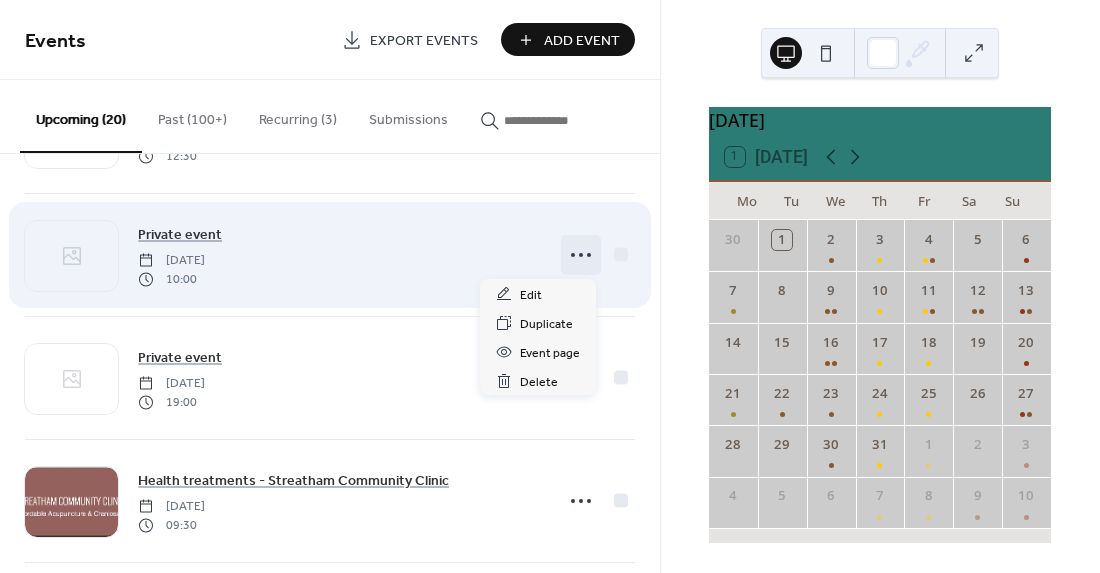 click 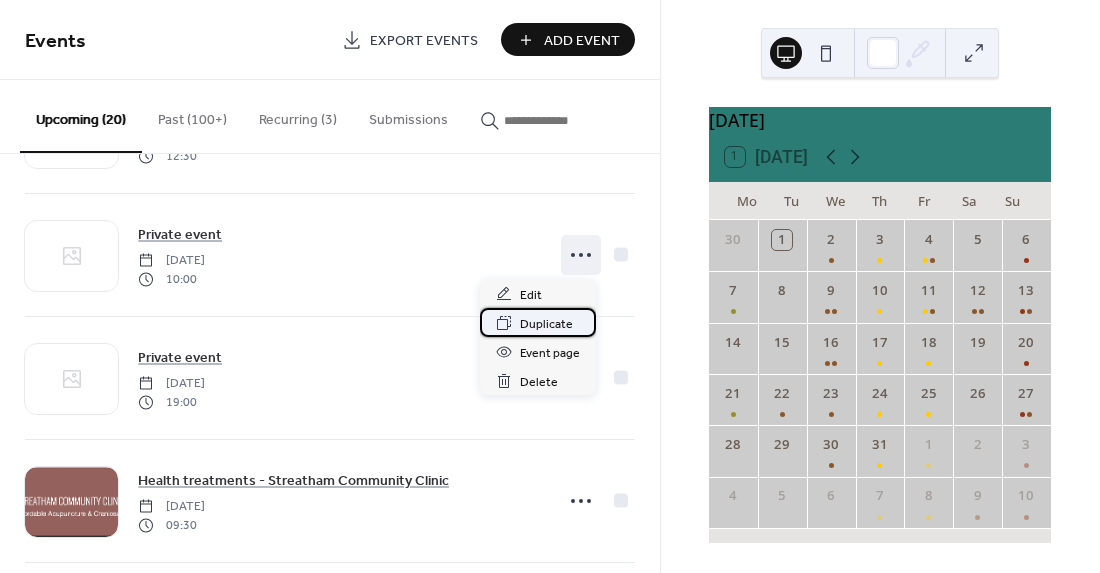 click on "Duplicate" at bounding box center (546, 324) 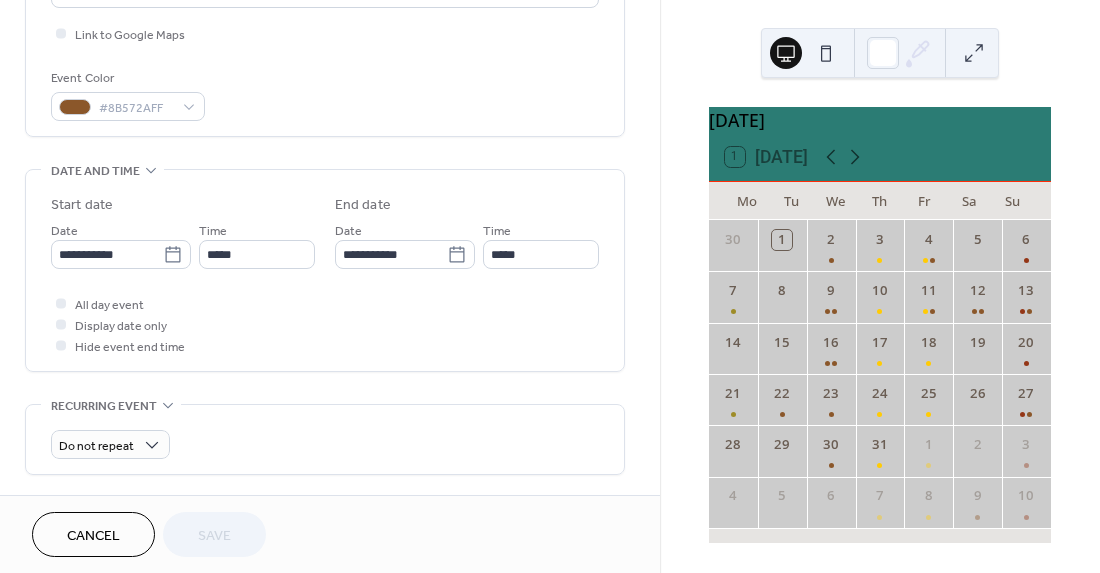 scroll, scrollTop: 484, scrollLeft: 0, axis: vertical 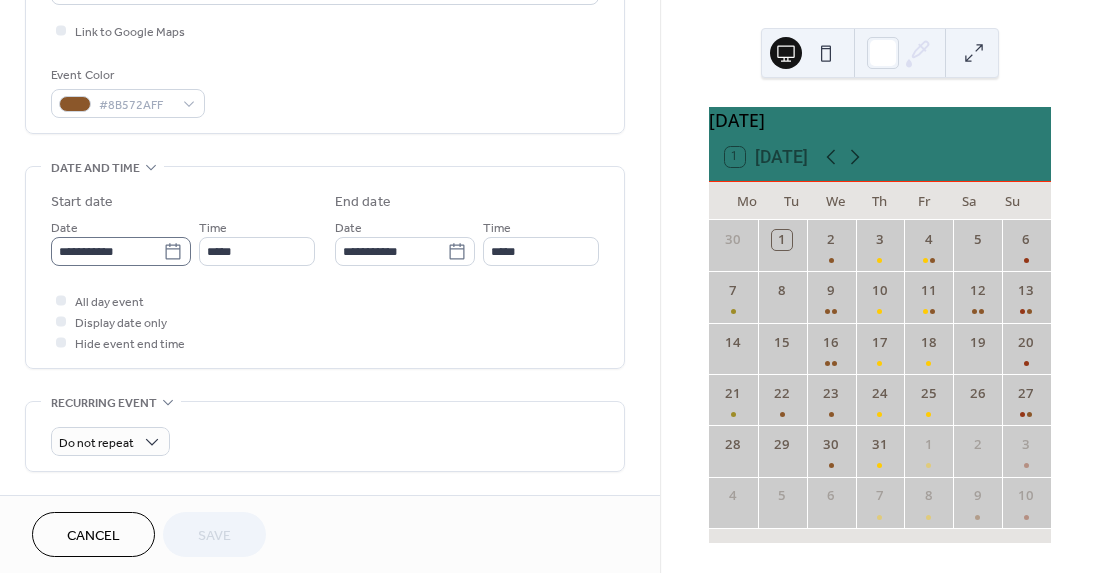 click 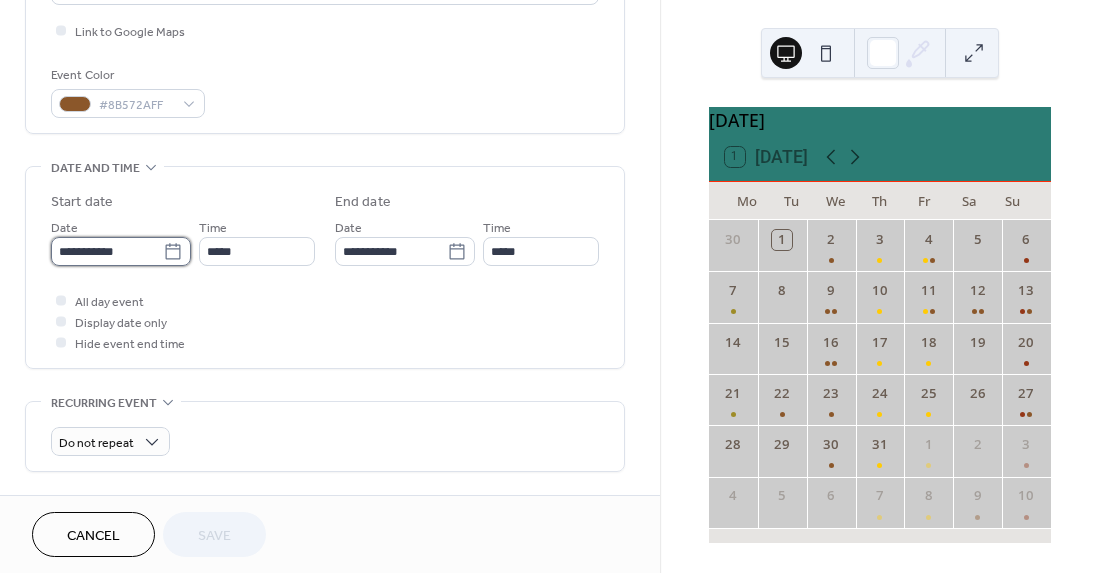 click on "**********" at bounding box center (107, 251) 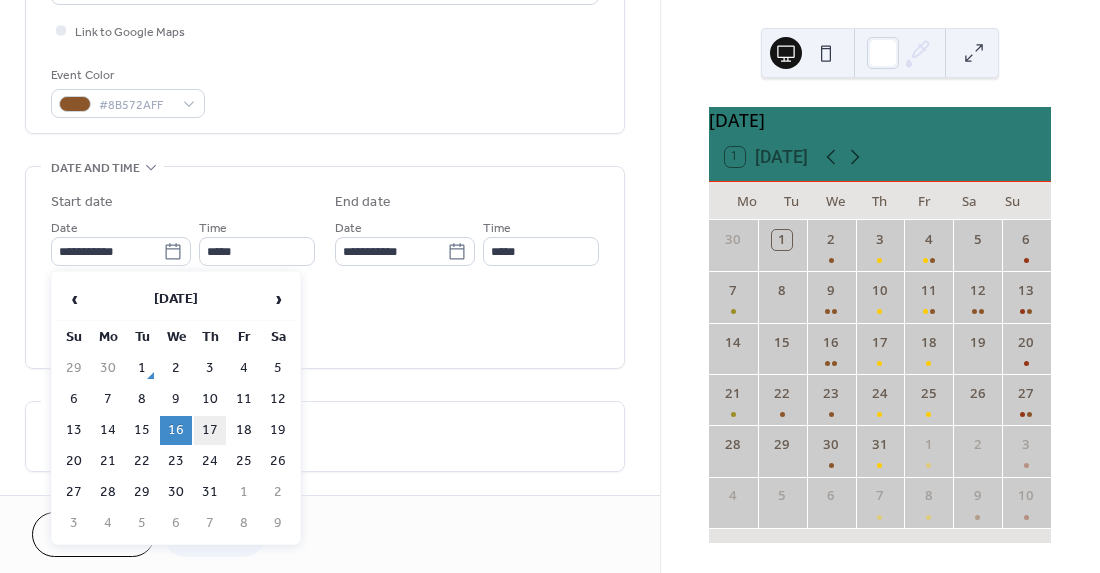 click on "17" at bounding box center (210, 430) 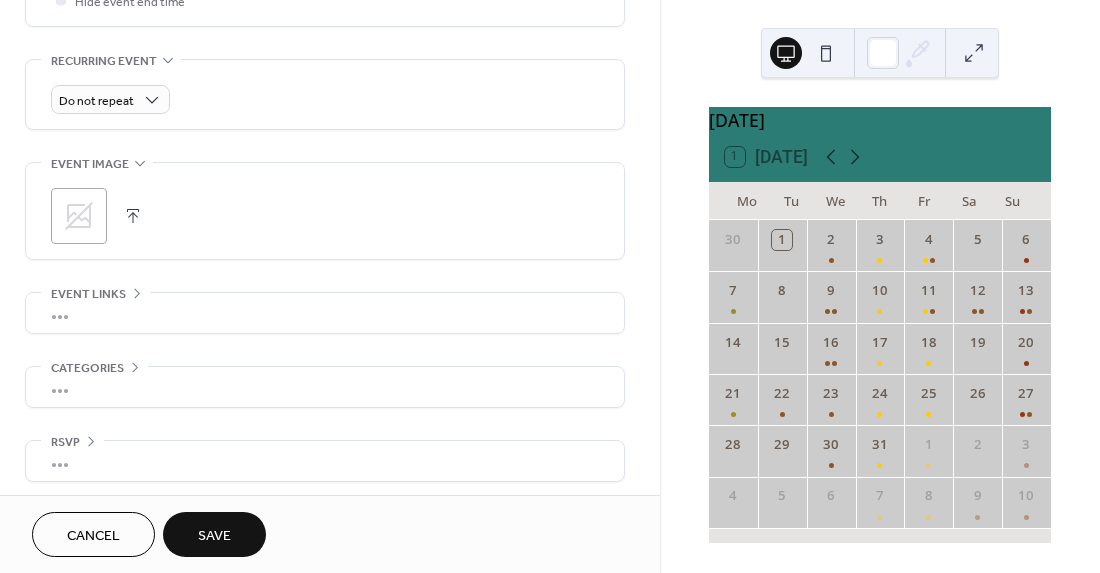 scroll, scrollTop: 833, scrollLeft: 0, axis: vertical 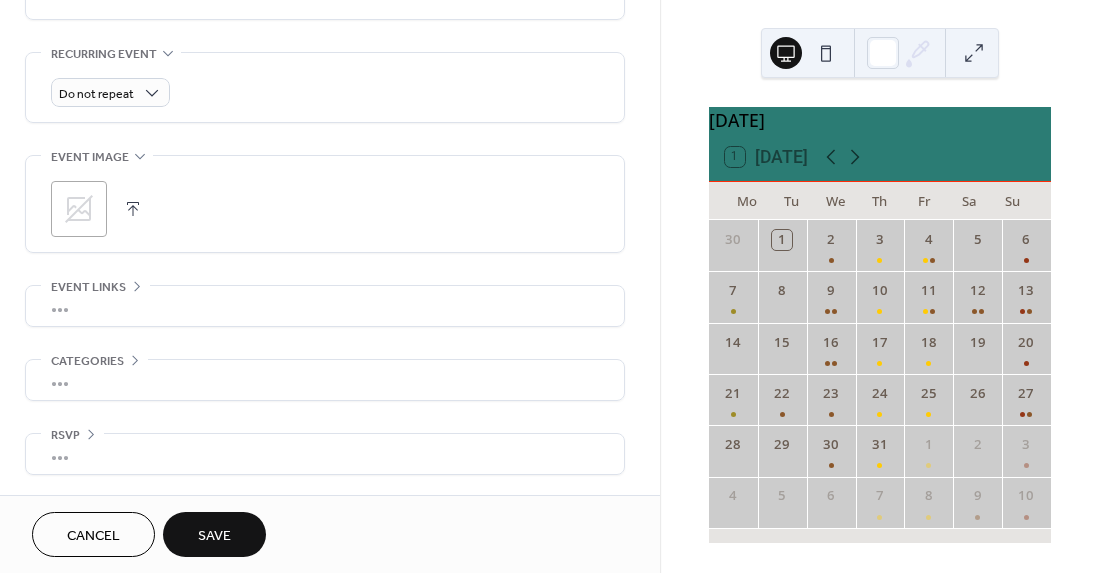 click on "Save" at bounding box center [214, 536] 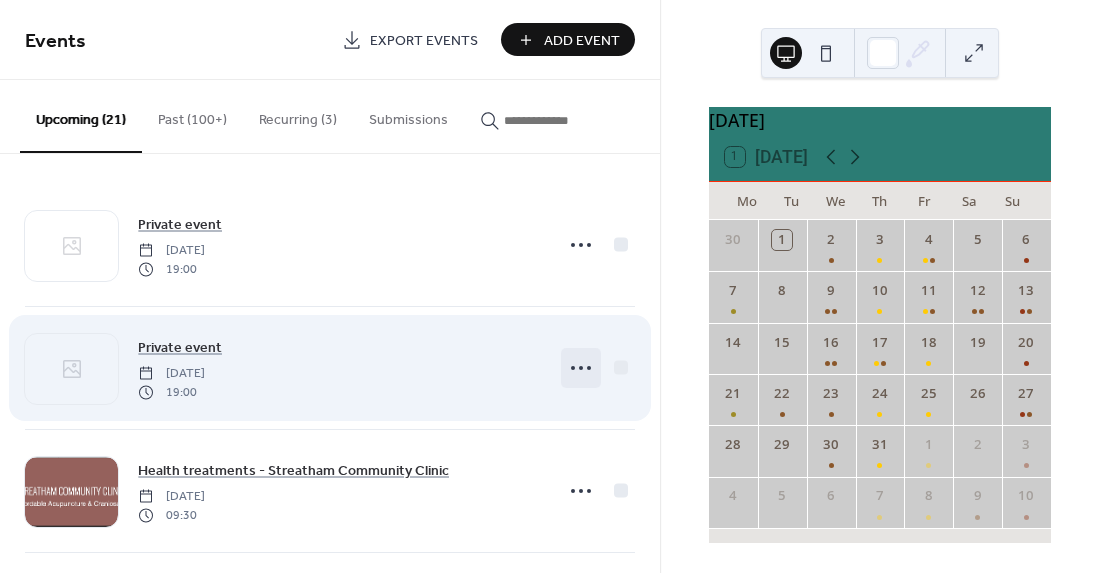 click 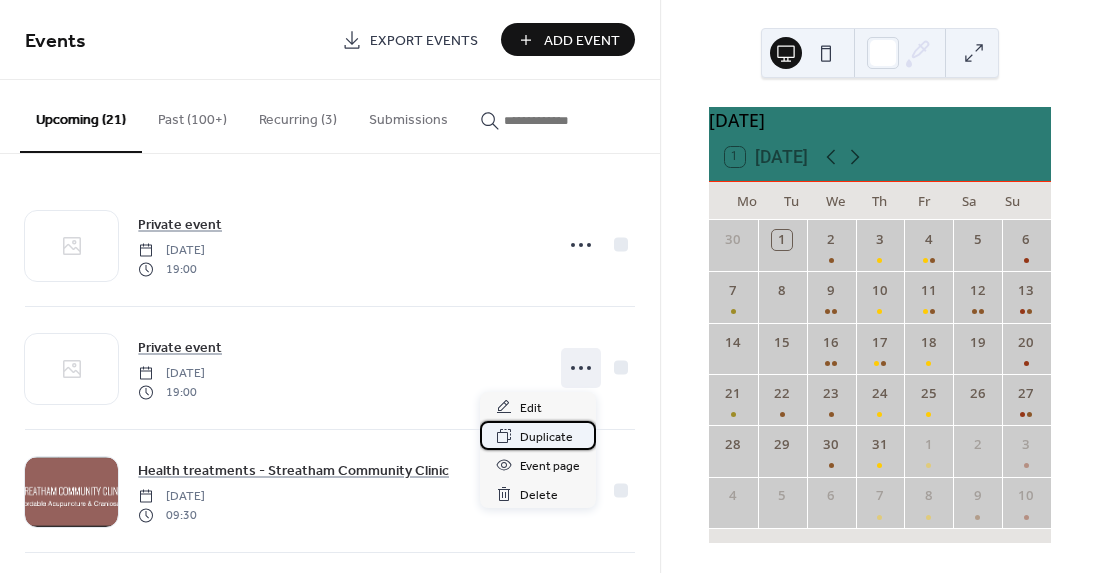 click on "Duplicate" at bounding box center (546, 437) 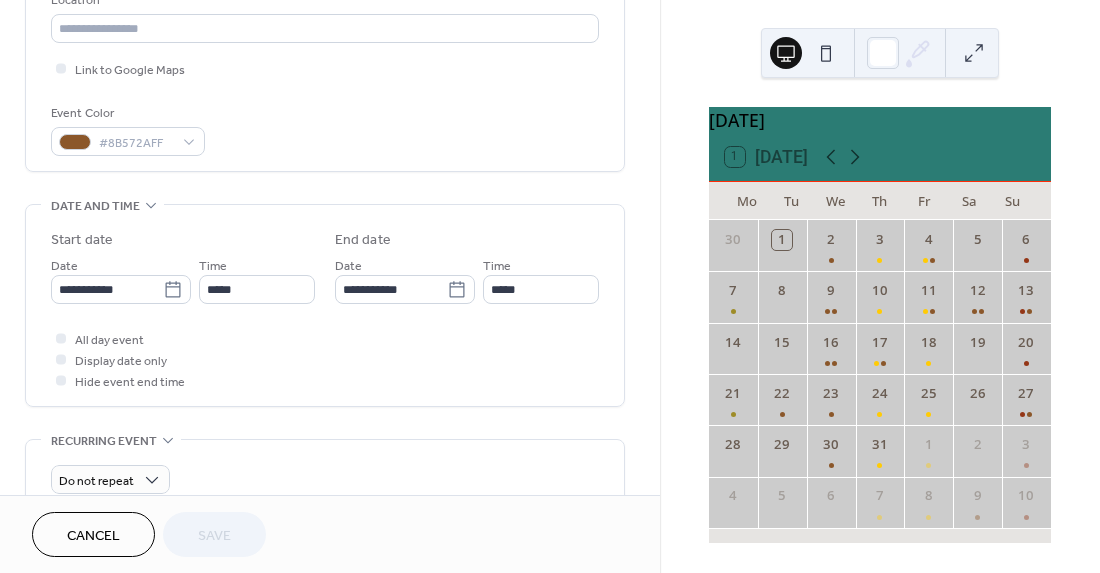 scroll, scrollTop: 452, scrollLeft: 0, axis: vertical 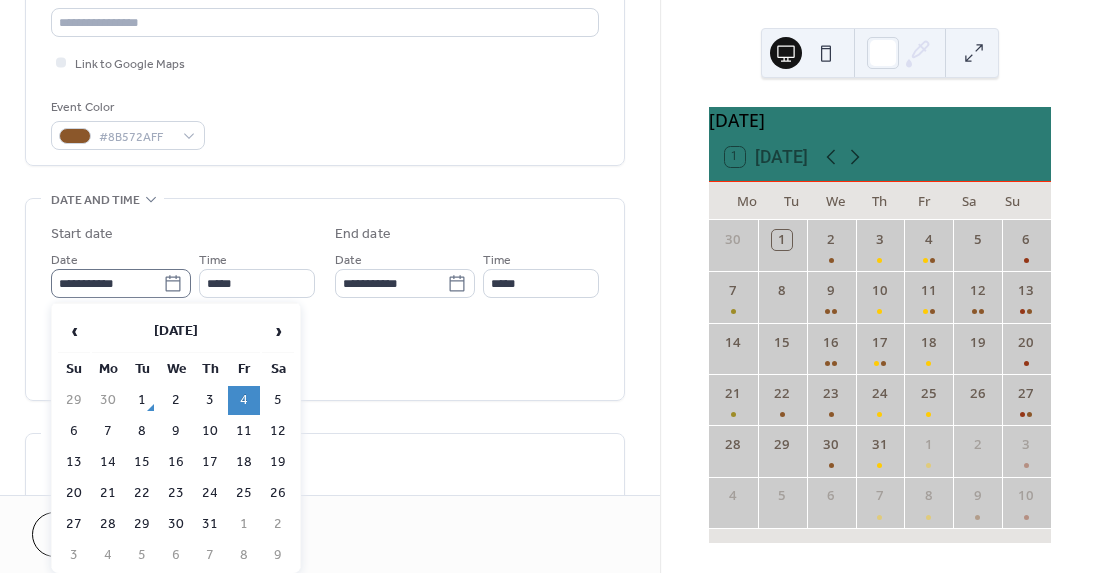 click 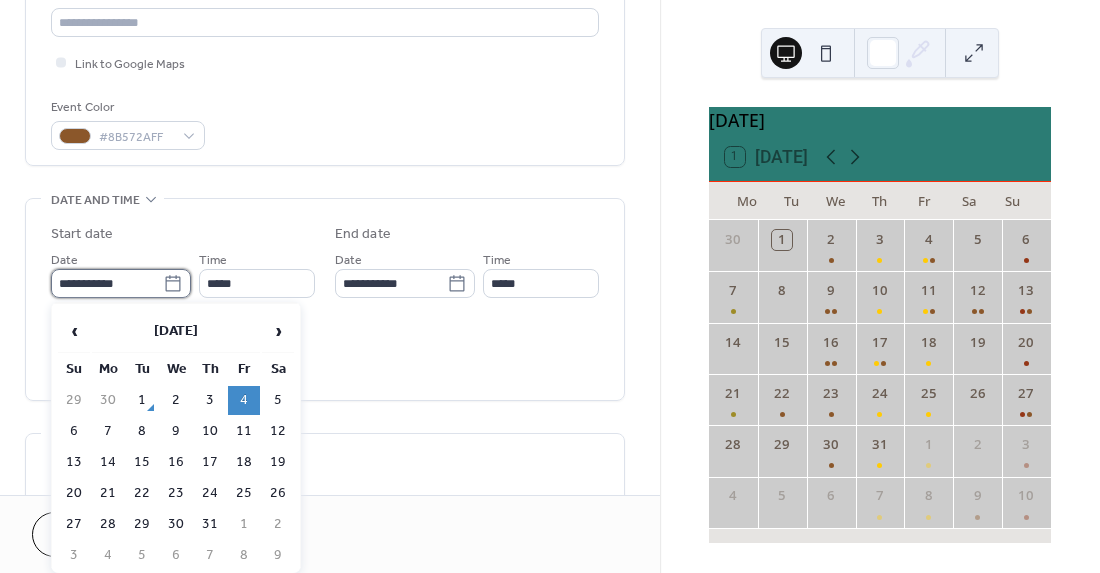 click on "**********" at bounding box center (107, 283) 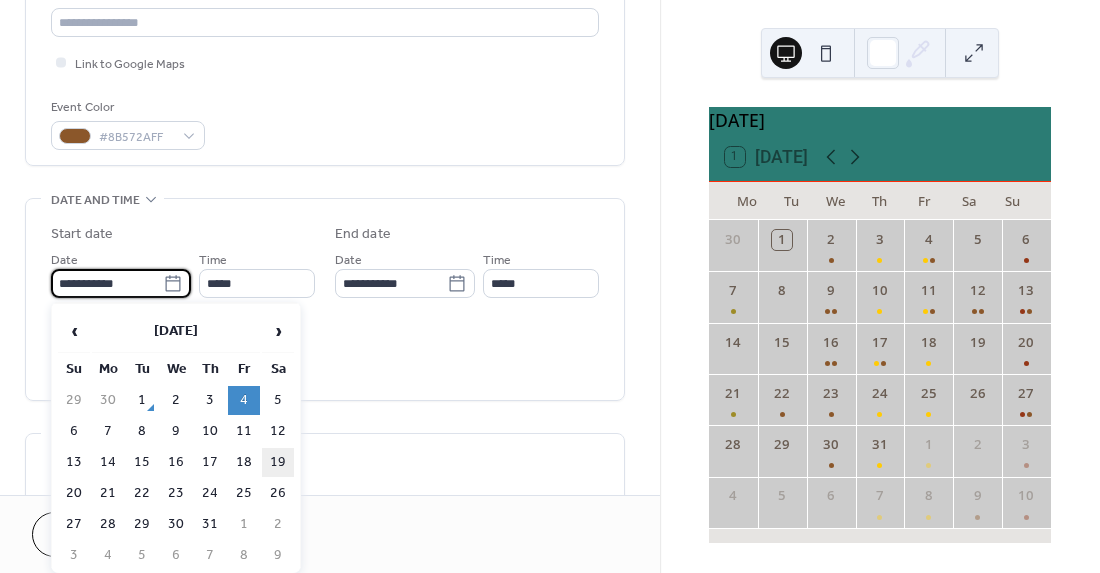 click on "19" at bounding box center (278, 462) 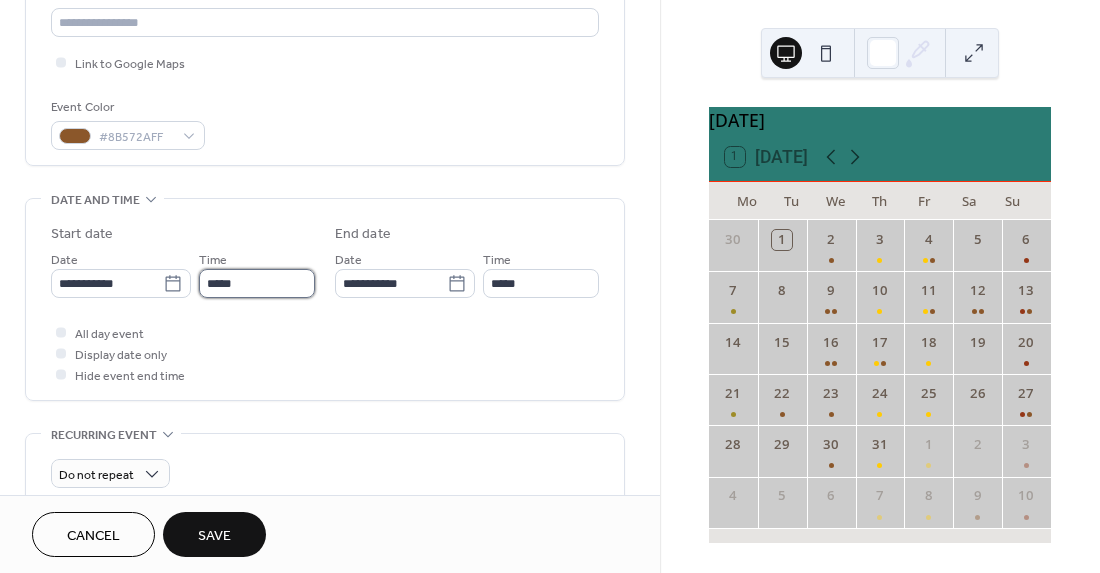 click on "*****" at bounding box center (257, 283) 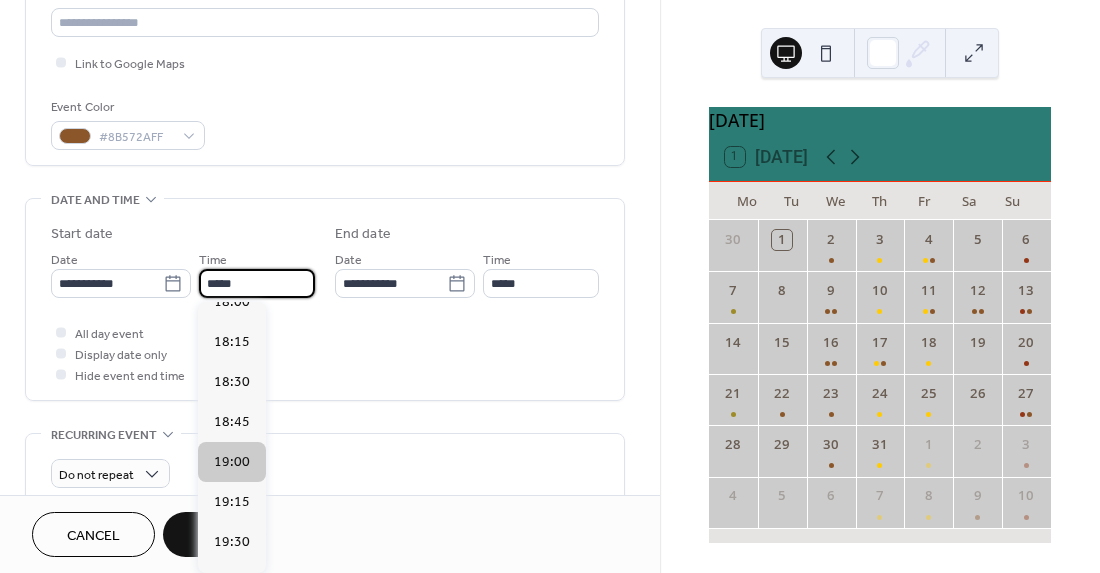 scroll, scrollTop: 2870, scrollLeft: 0, axis: vertical 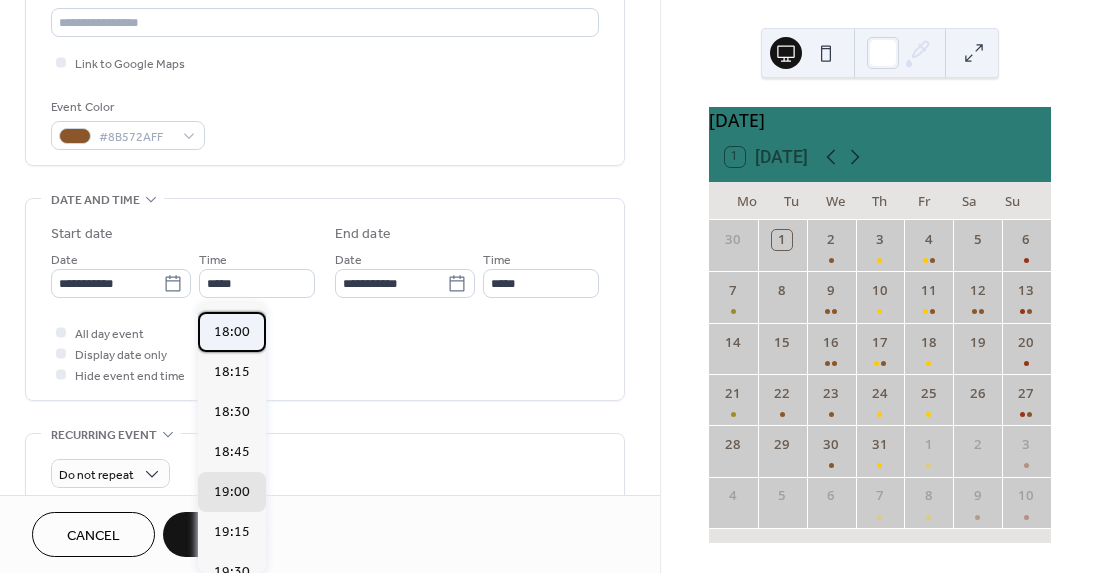 click on "18:00" at bounding box center [232, 332] 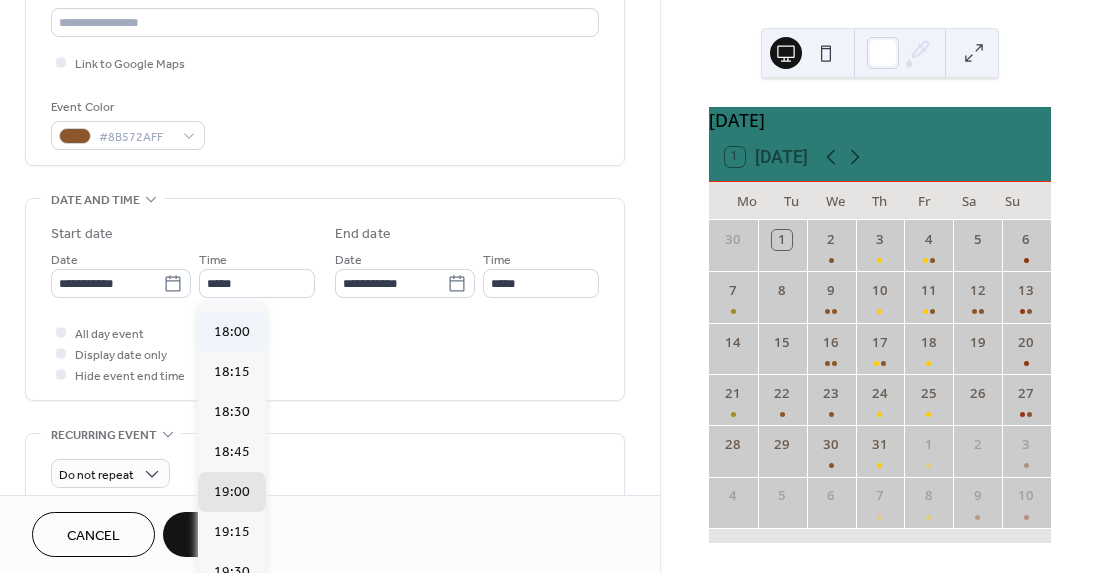 type on "*****" 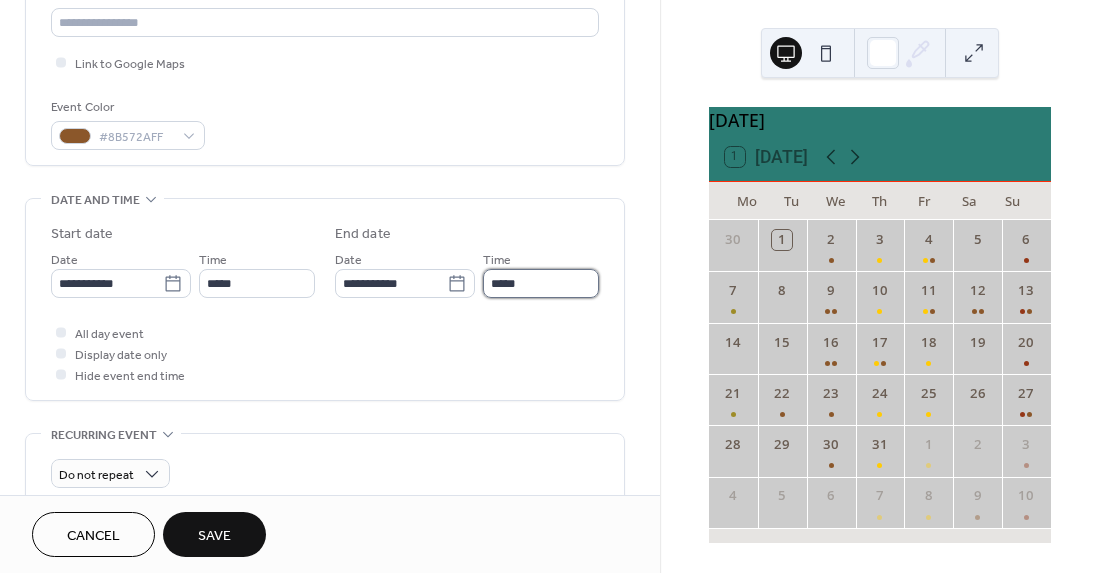 click on "*****" at bounding box center (541, 283) 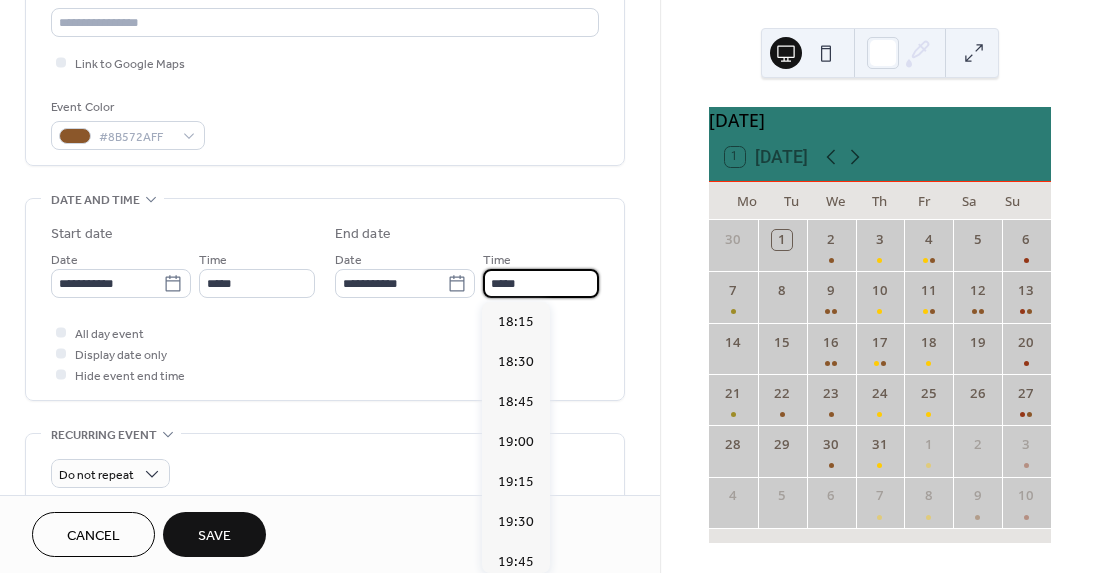 scroll, scrollTop: 440, scrollLeft: 0, axis: vertical 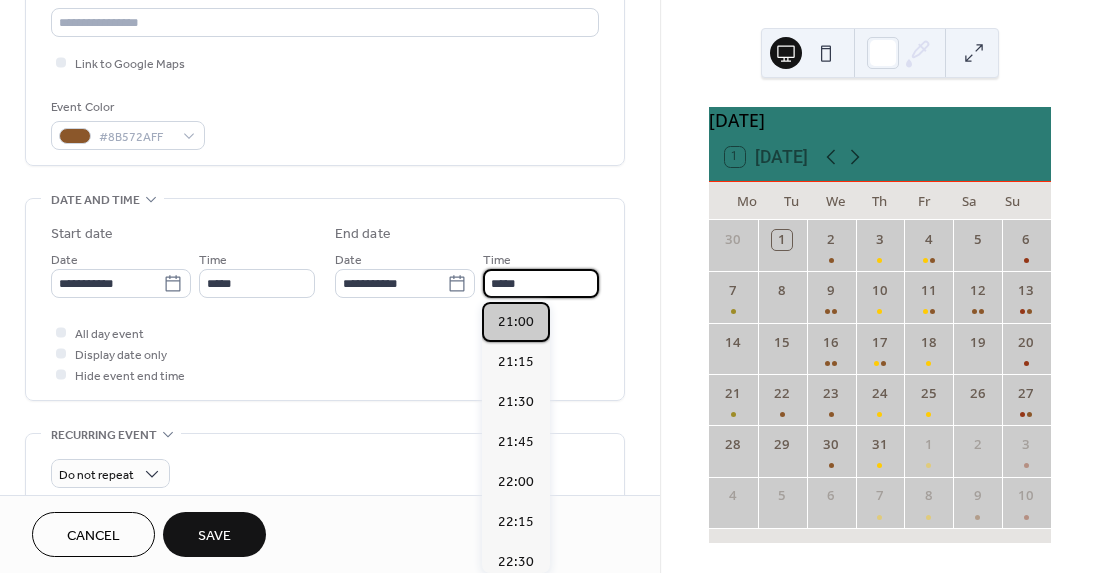 click on "21:00" at bounding box center [516, 322] 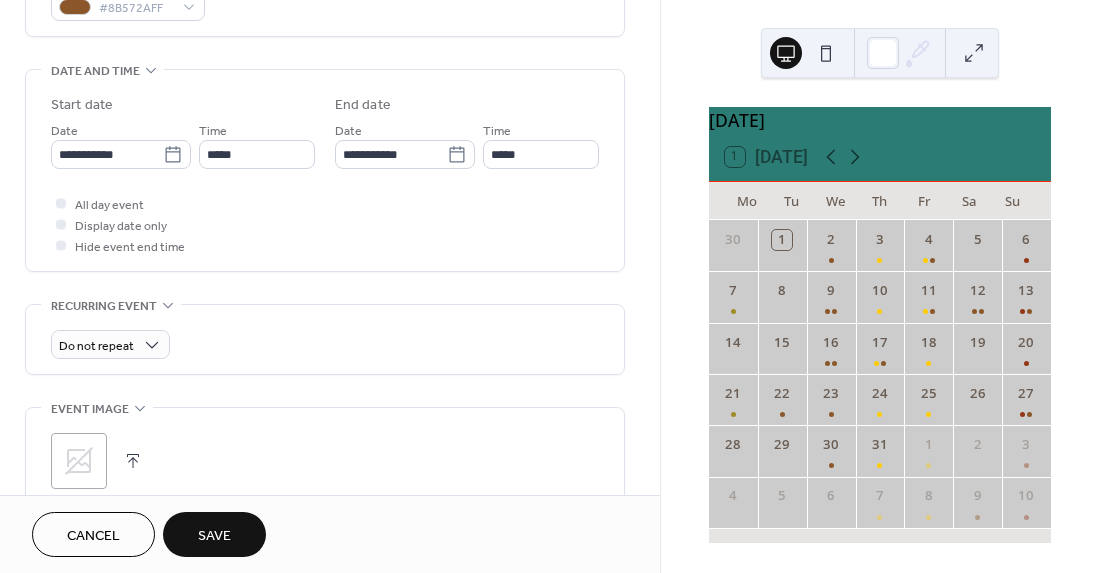 scroll, scrollTop: 587, scrollLeft: 0, axis: vertical 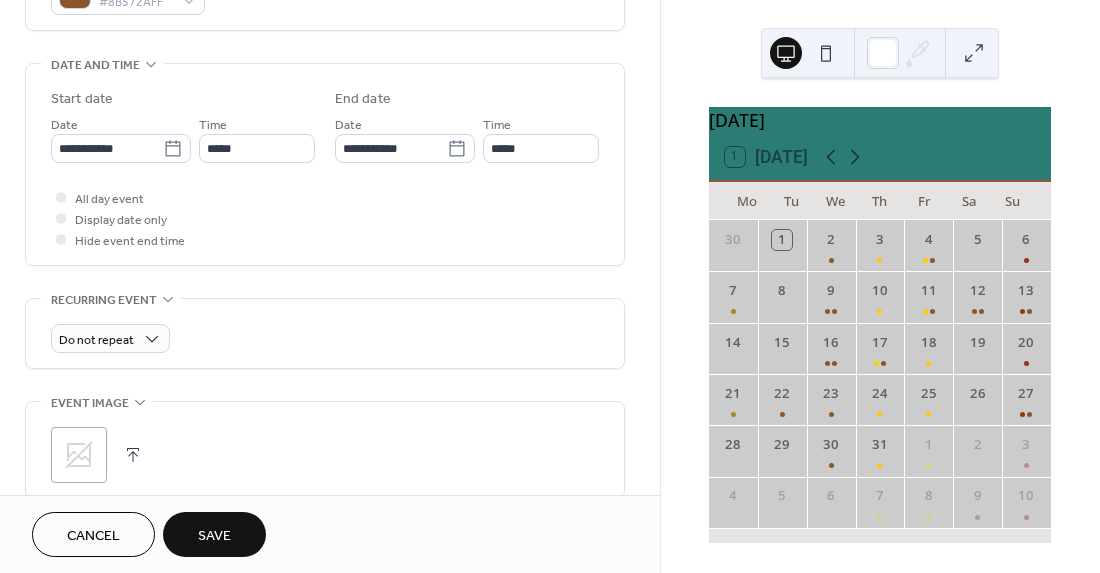 click on "Save" at bounding box center [214, 536] 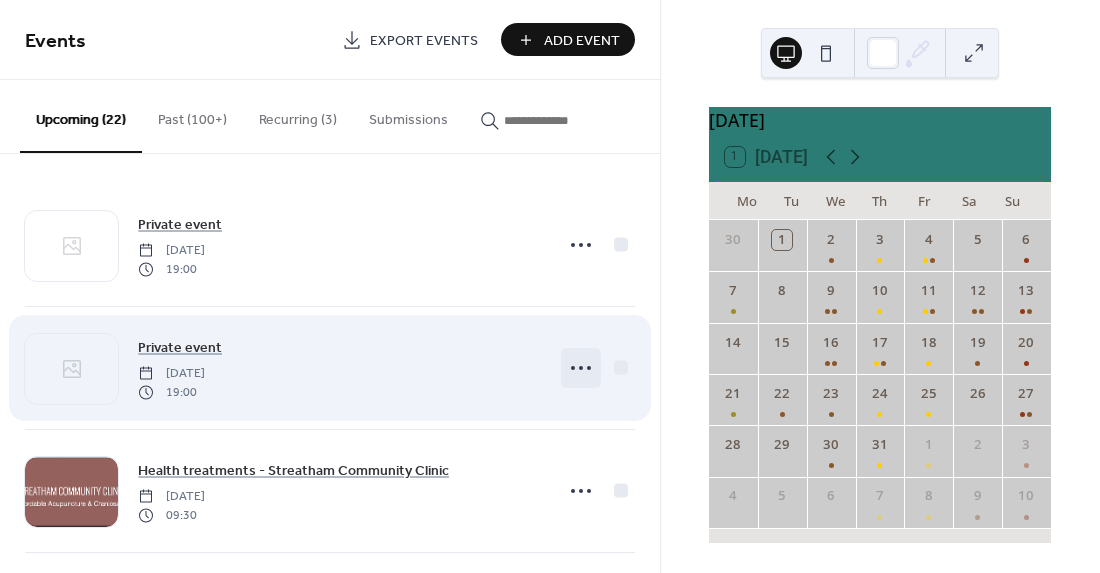 click 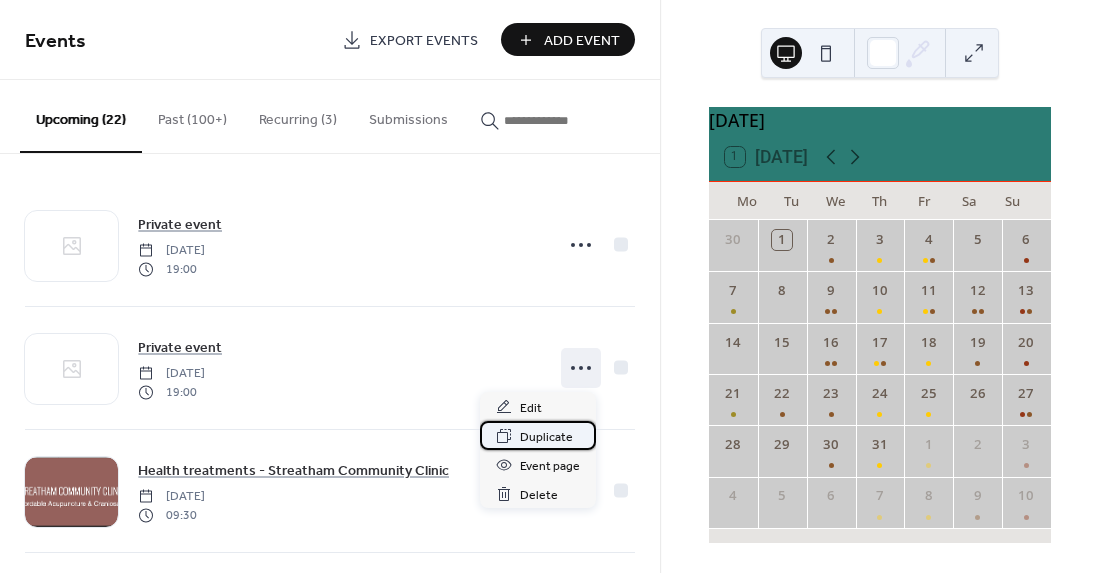 click 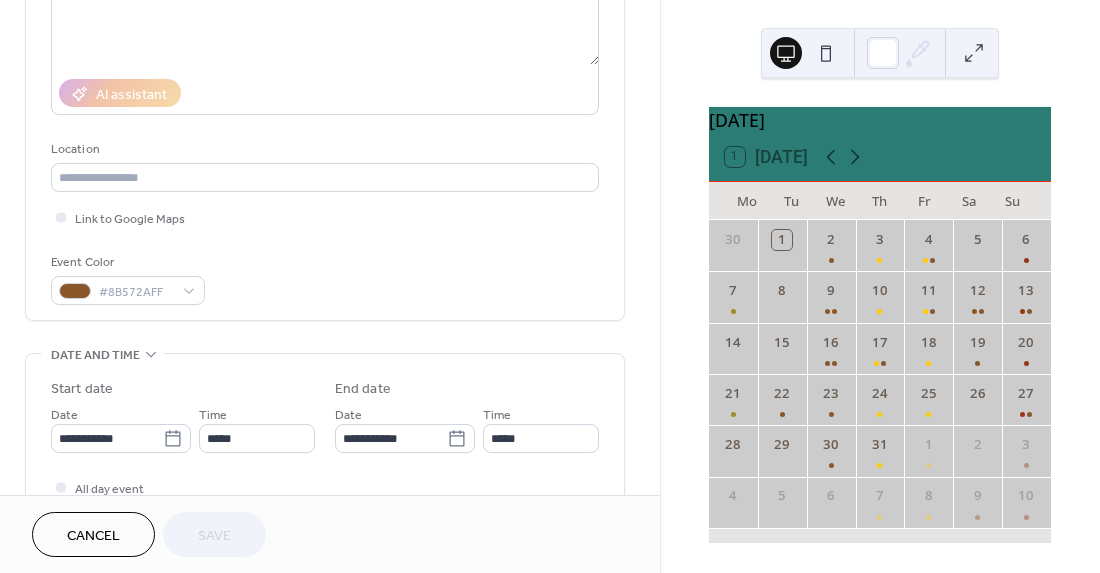 scroll, scrollTop: 300, scrollLeft: 0, axis: vertical 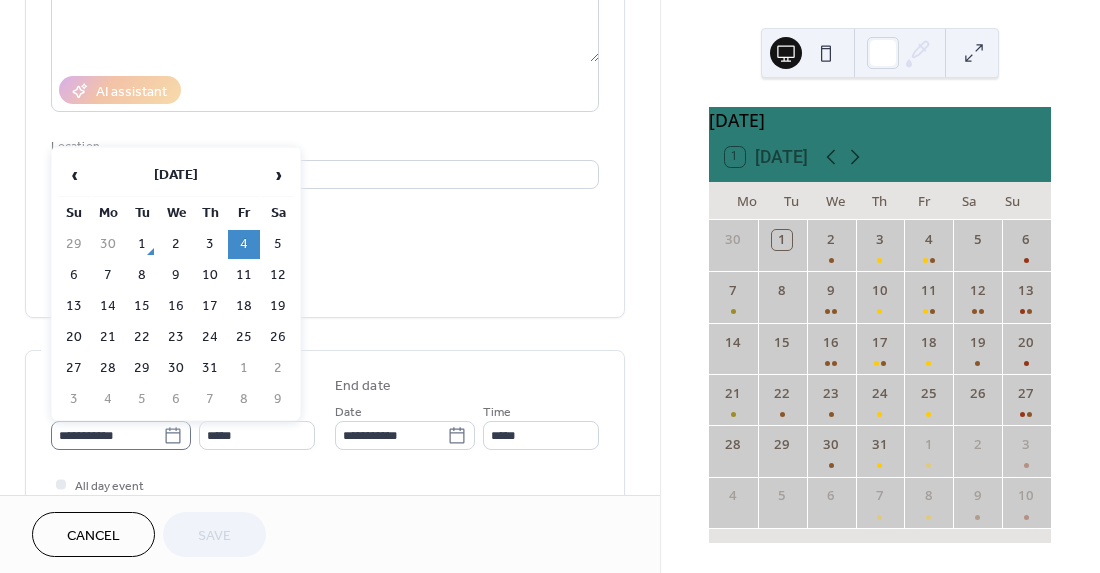 click 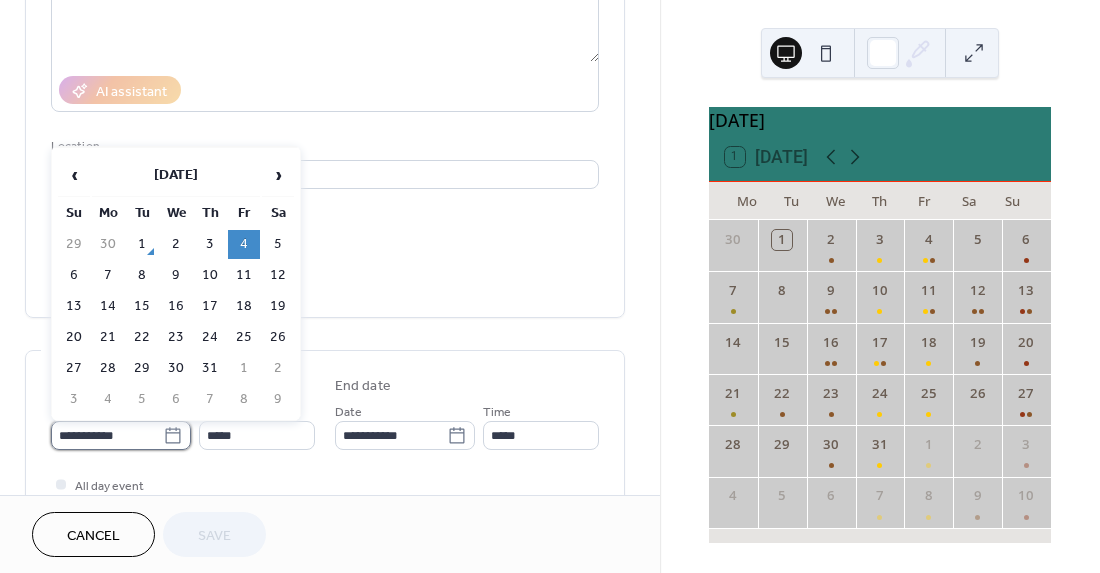 click on "**********" at bounding box center (107, 435) 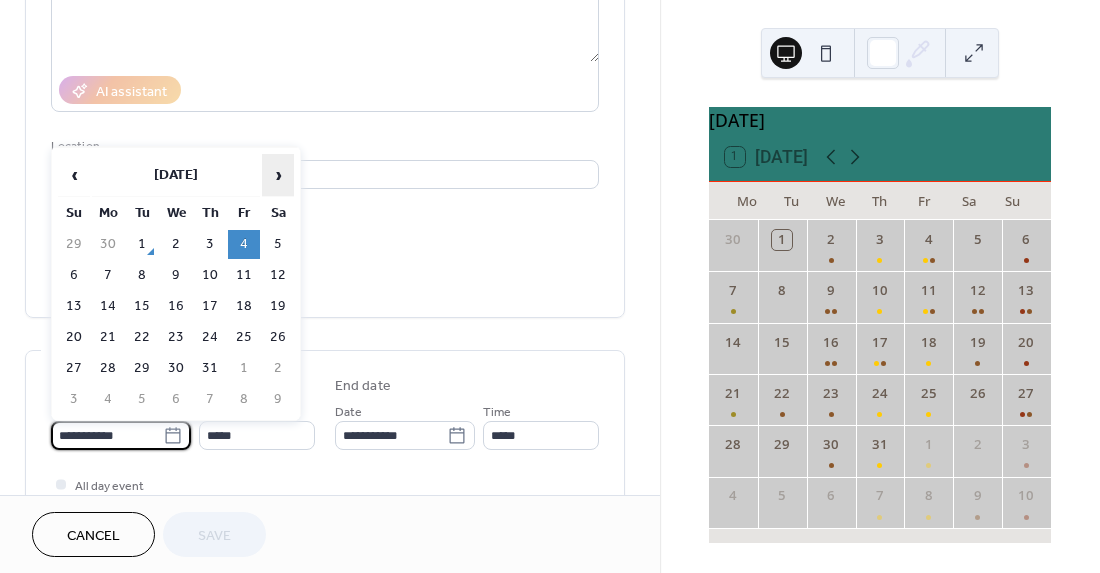 click on "›" at bounding box center [278, 175] 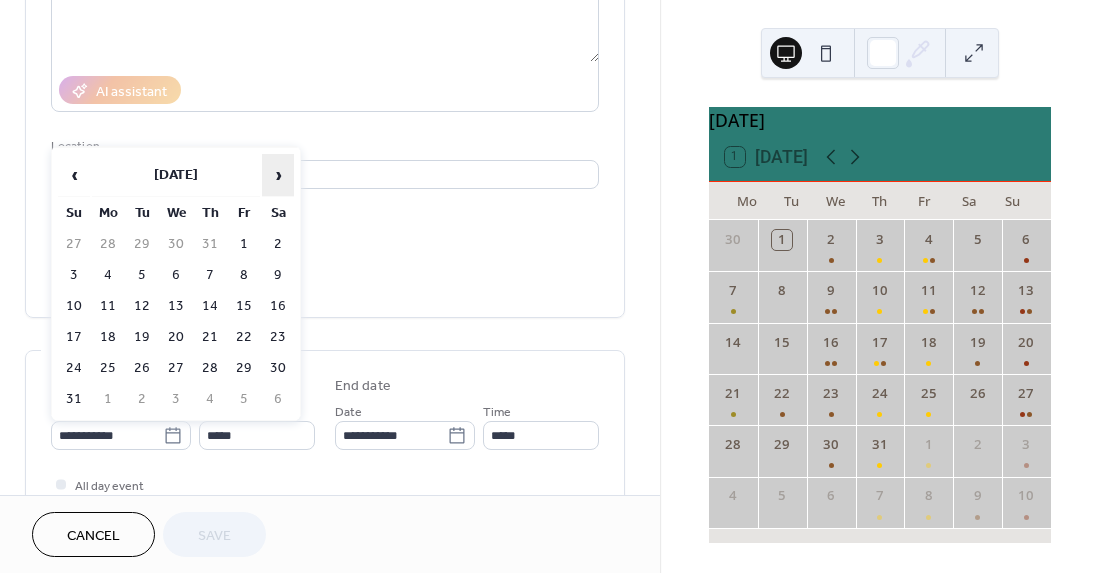 click on "›" at bounding box center [278, 175] 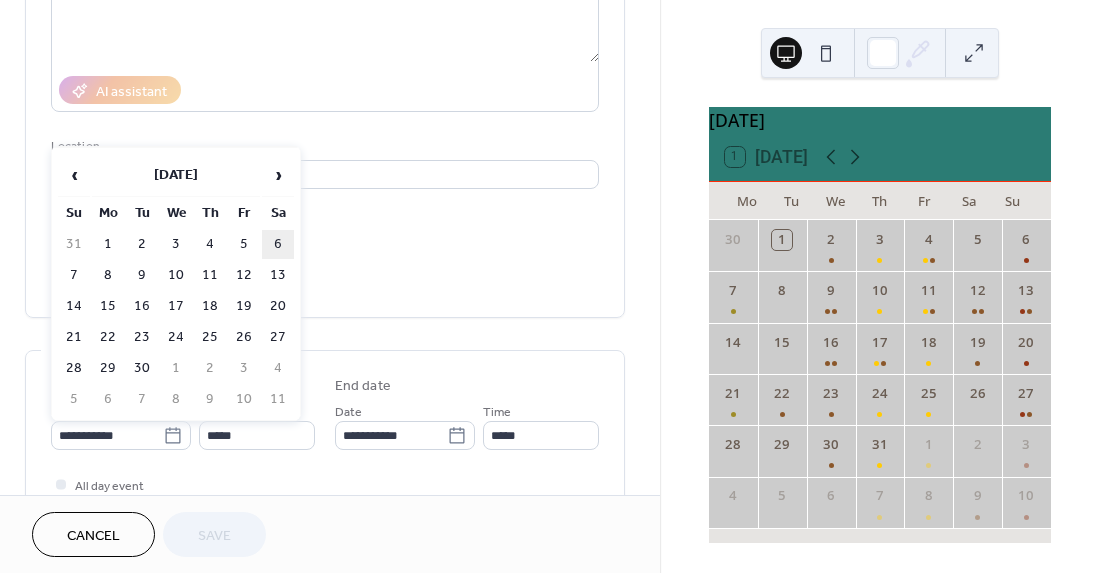 click on "6" at bounding box center (278, 244) 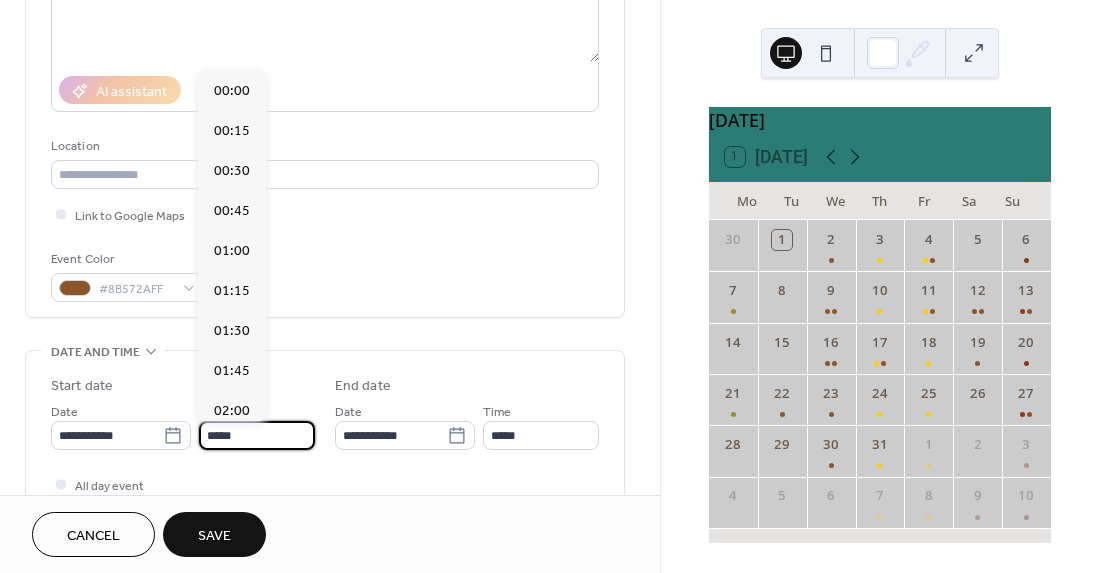 click on "*****" at bounding box center (257, 435) 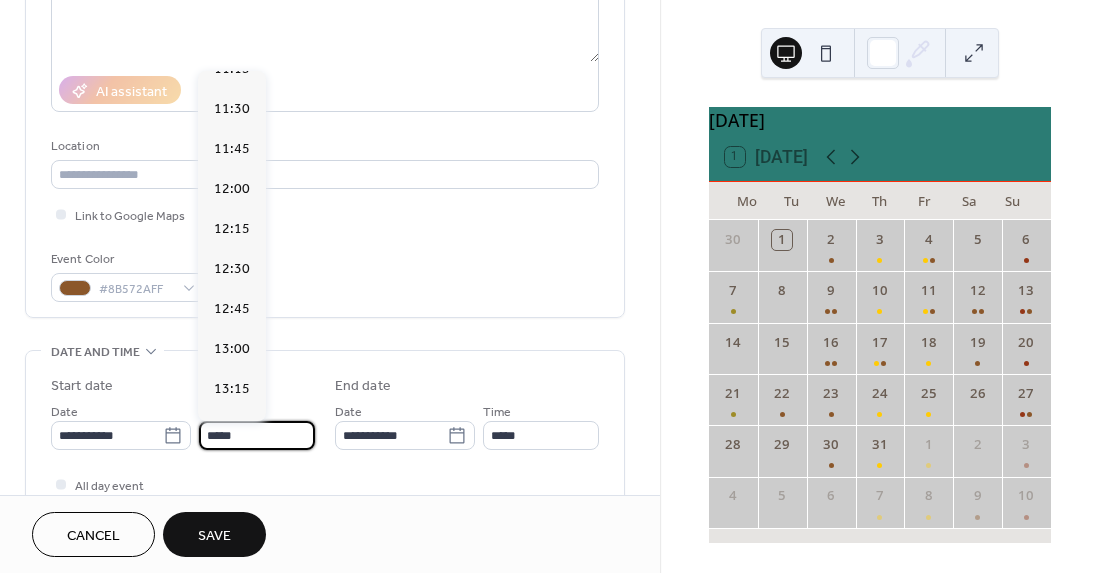 scroll, scrollTop: 1819, scrollLeft: 0, axis: vertical 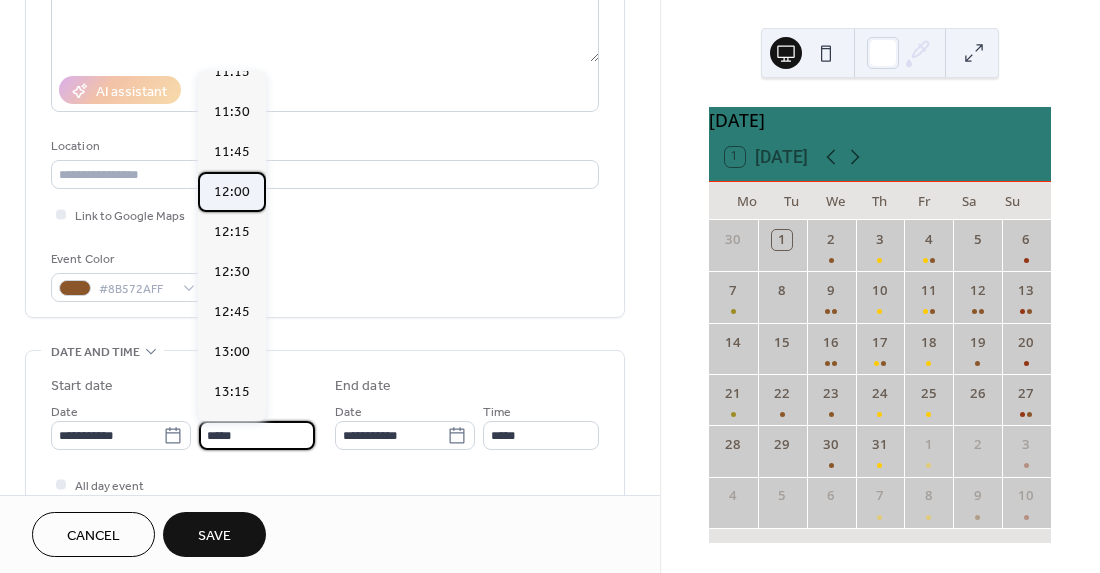 click on "12:00" at bounding box center (232, 192) 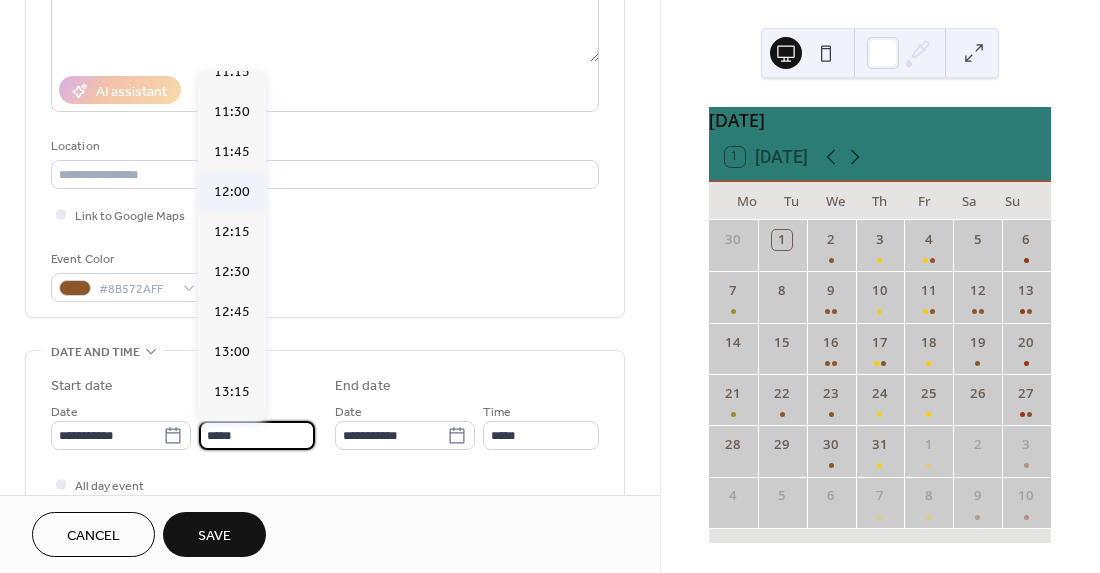 type on "*****" 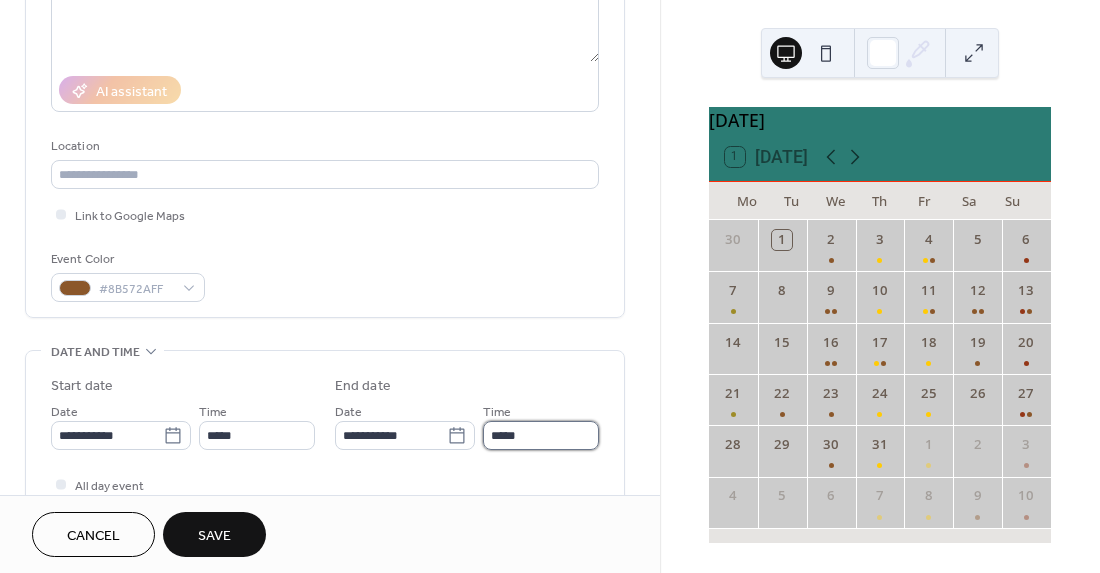 click on "*****" at bounding box center (541, 435) 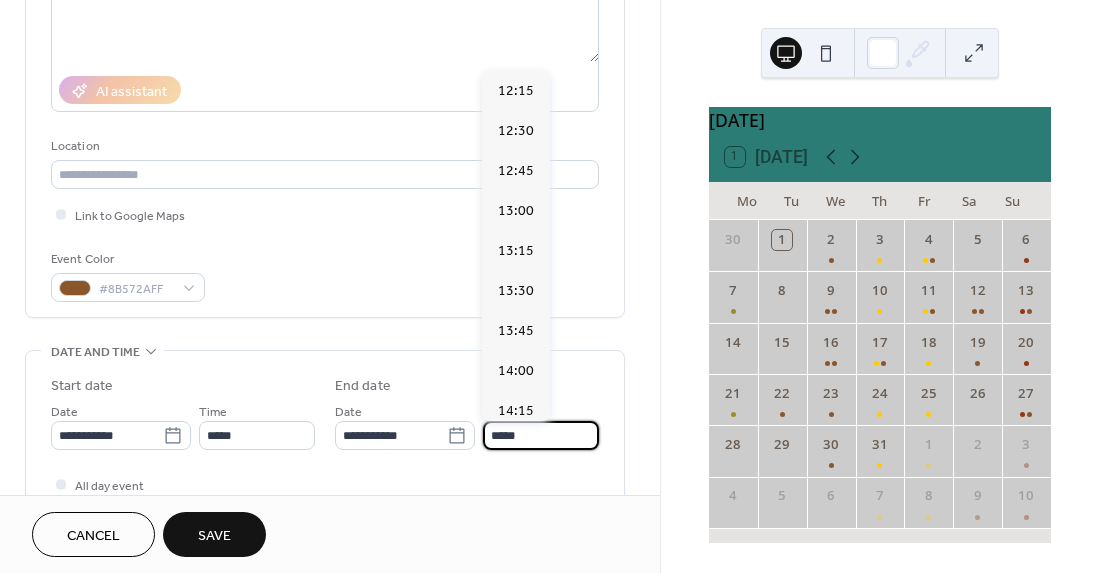 scroll, scrollTop: 440, scrollLeft: 0, axis: vertical 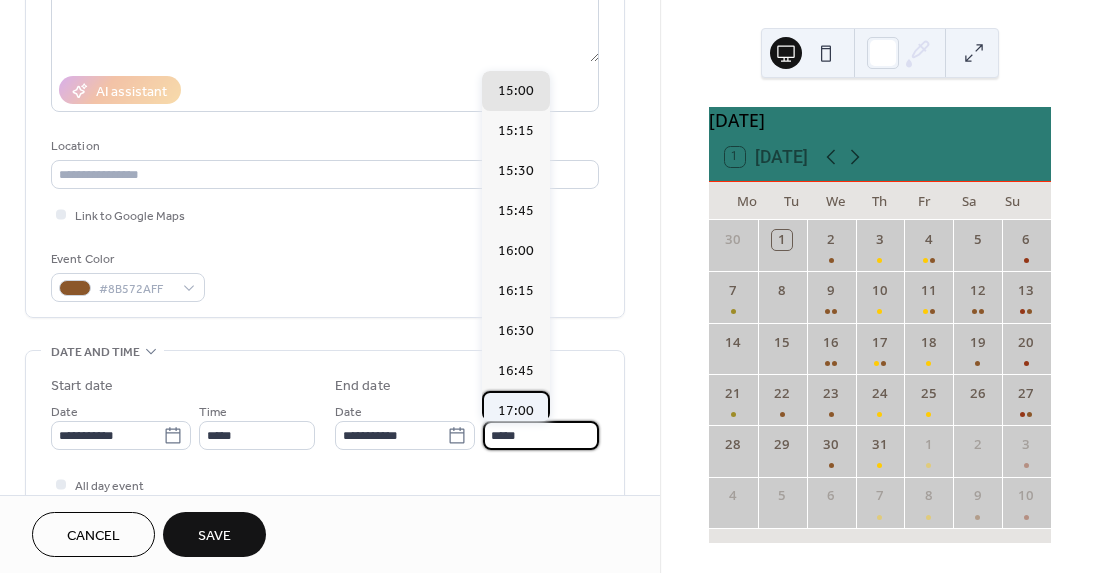 click on "17:00" at bounding box center (516, 411) 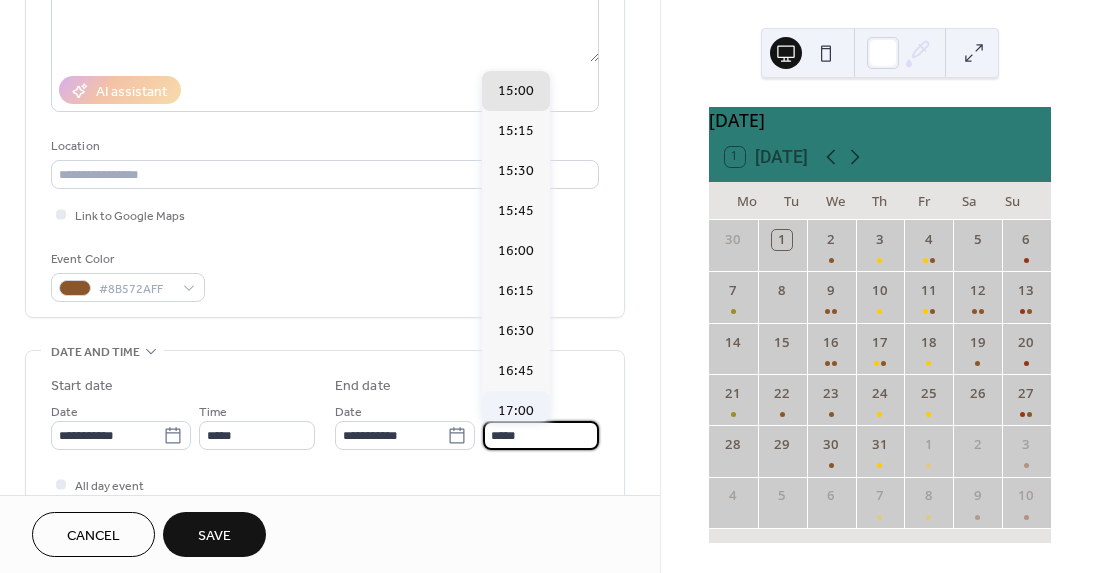 type on "*****" 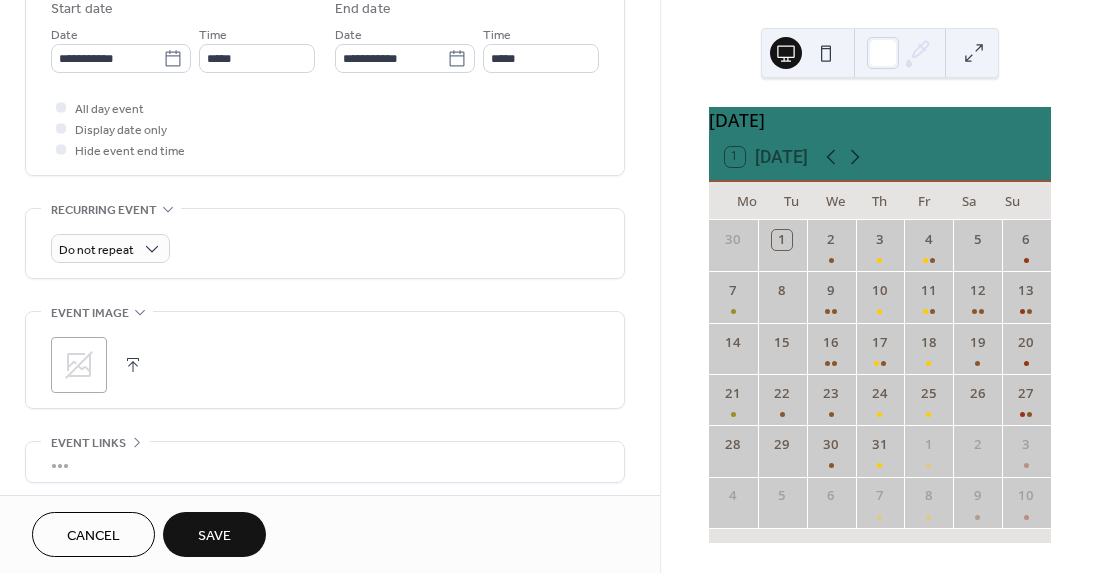 scroll, scrollTop: 683, scrollLeft: 0, axis: vertical 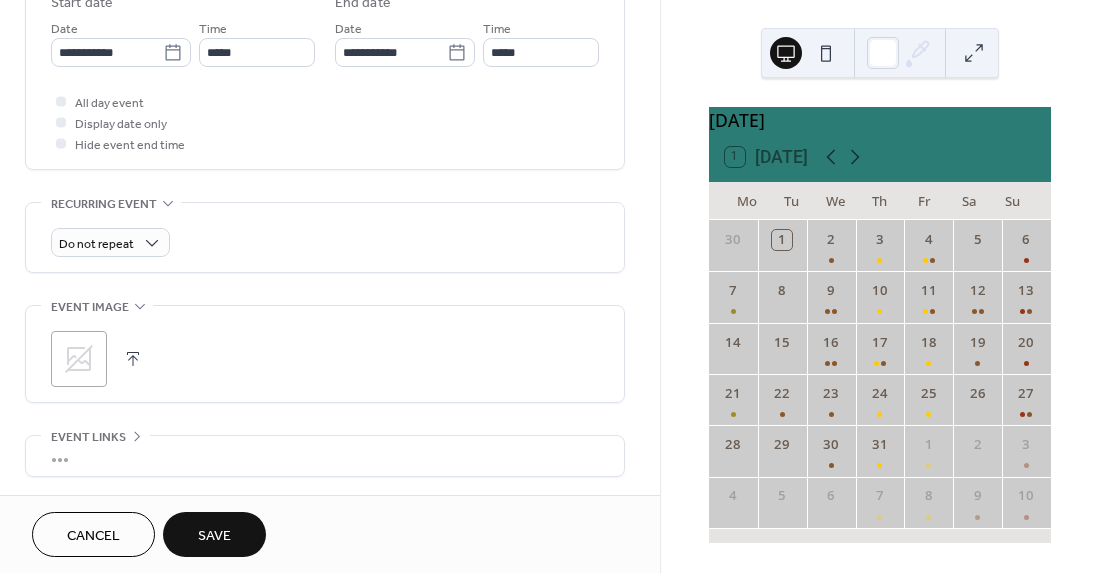 click on "Save" at bounding box center [214, 536] 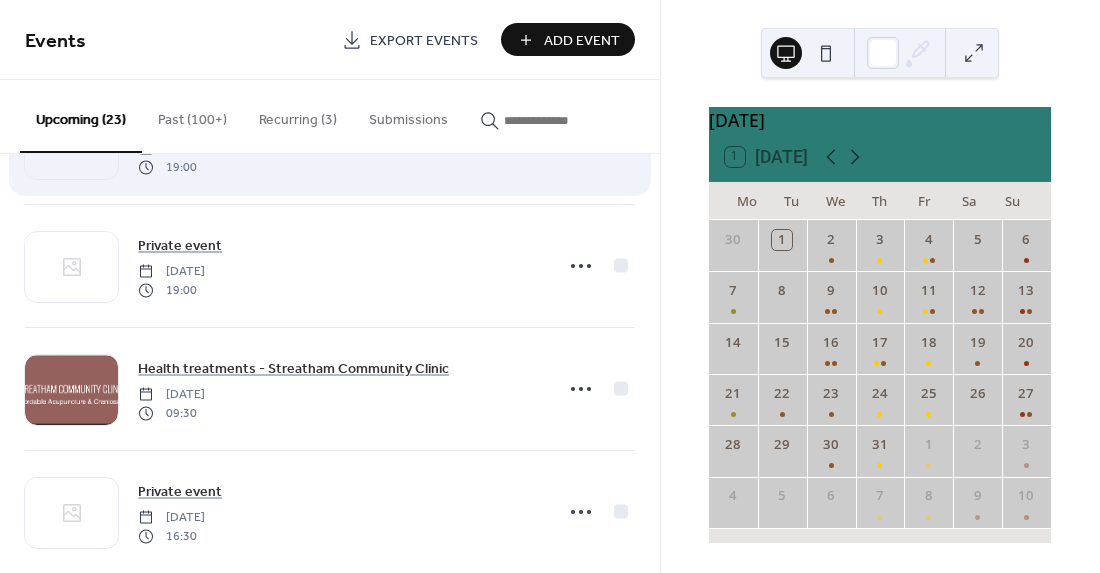 scroll, scrollTop: 0, scrollLeft: 0, axis: both 